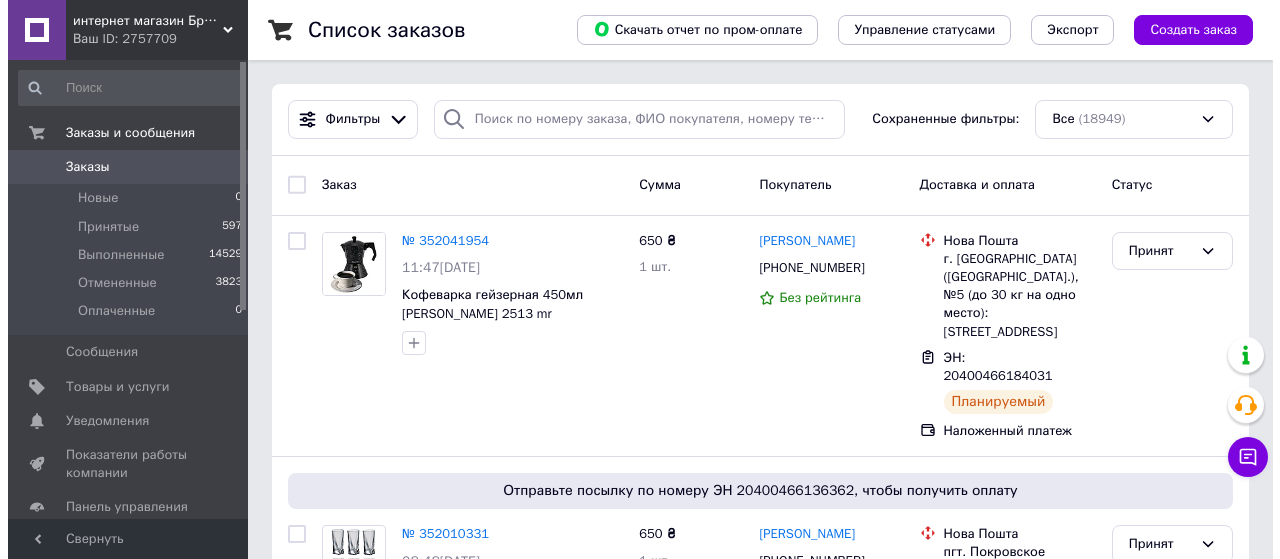 scroll, scrollTop: 0, scrollLeft: 0, axis: both 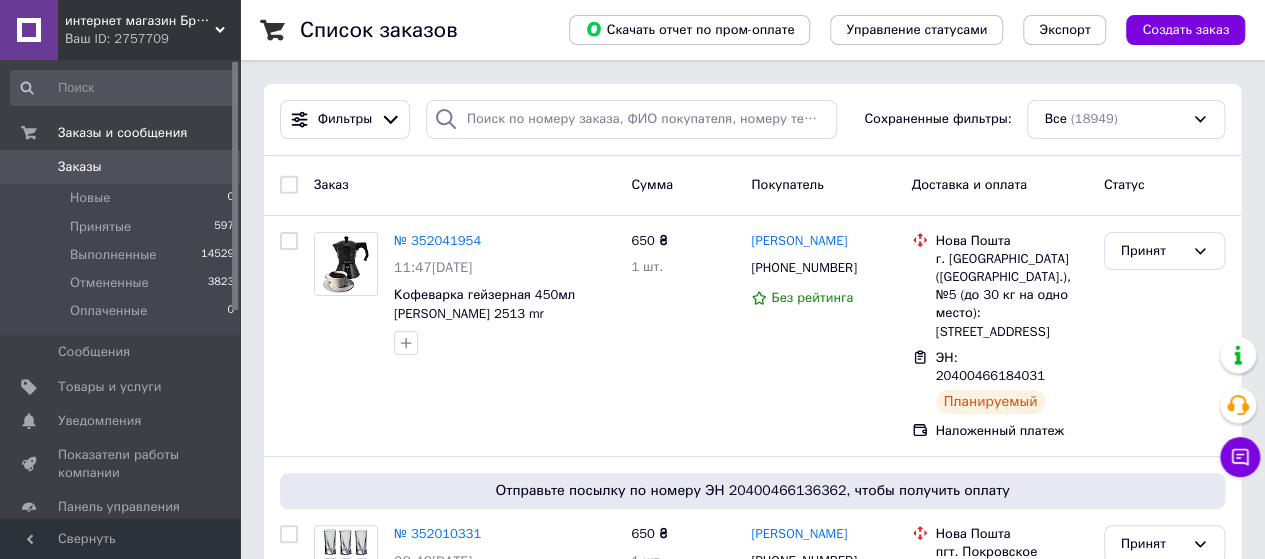 click on "Заказы" at bounding box center (80, 167) 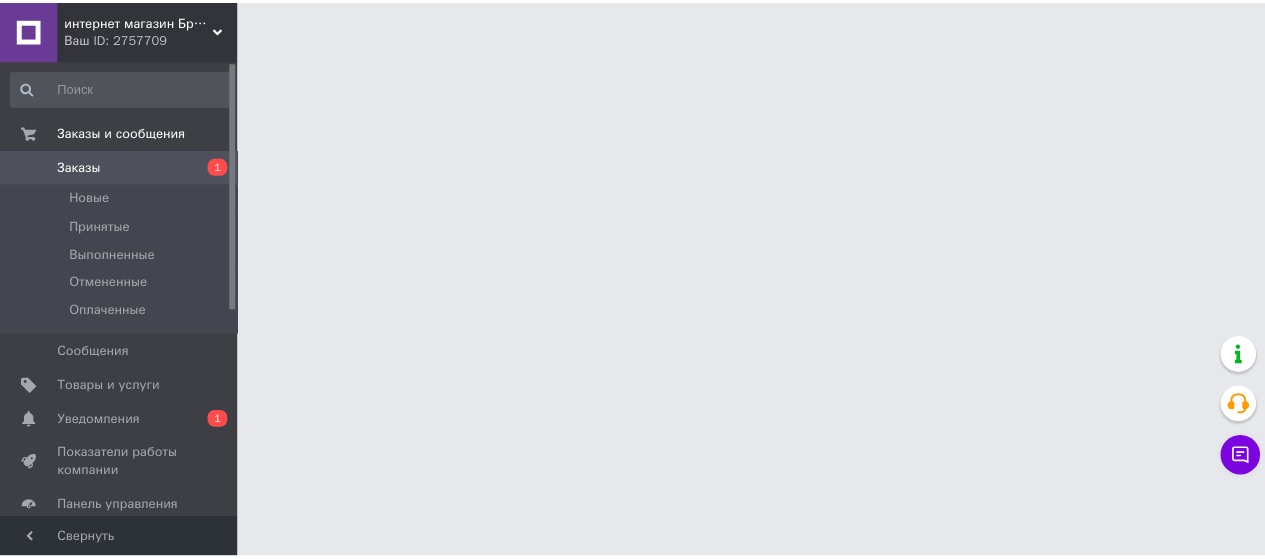 scroll, scrollTop: 0, scrollLeft: 0, axis: both 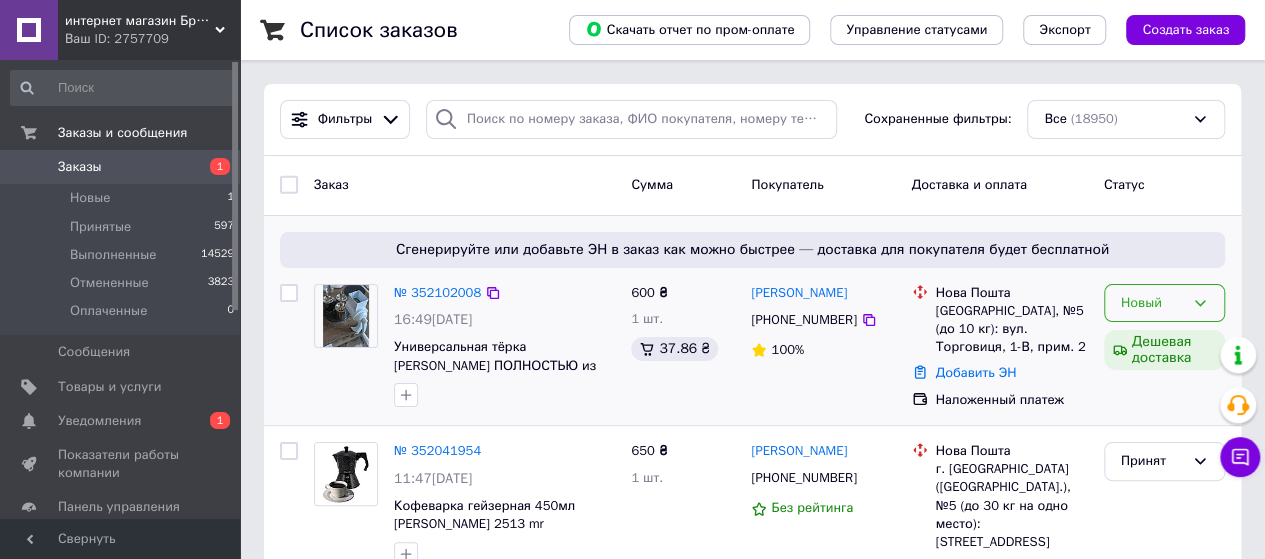 click on "Новый" at bounding box center [1152, 303] 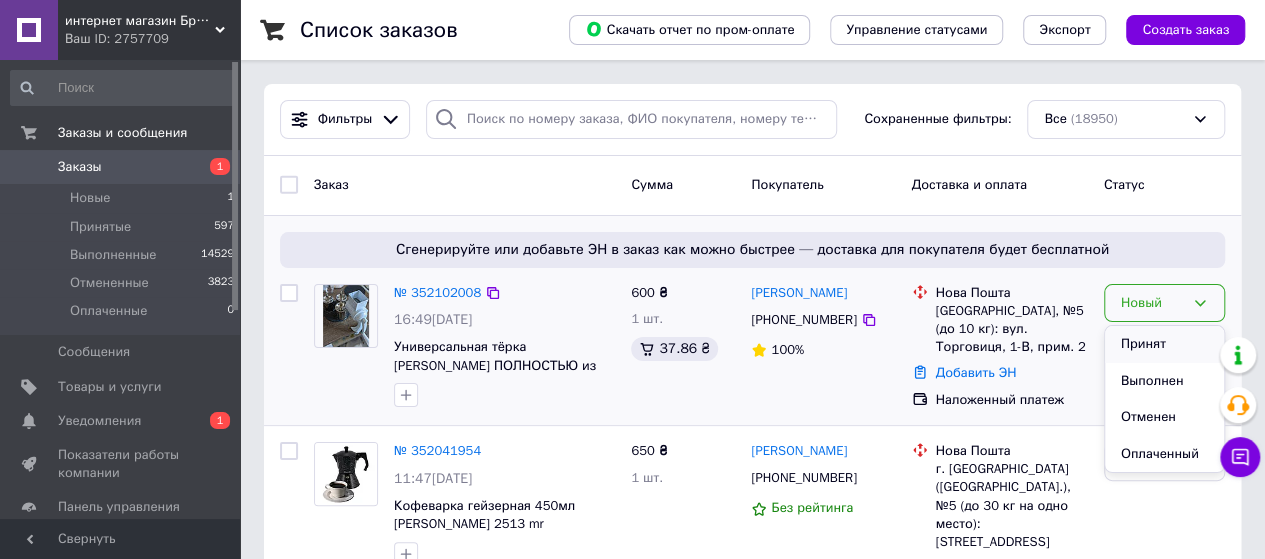 click on "Принят" at bounding box center [1164, 344] 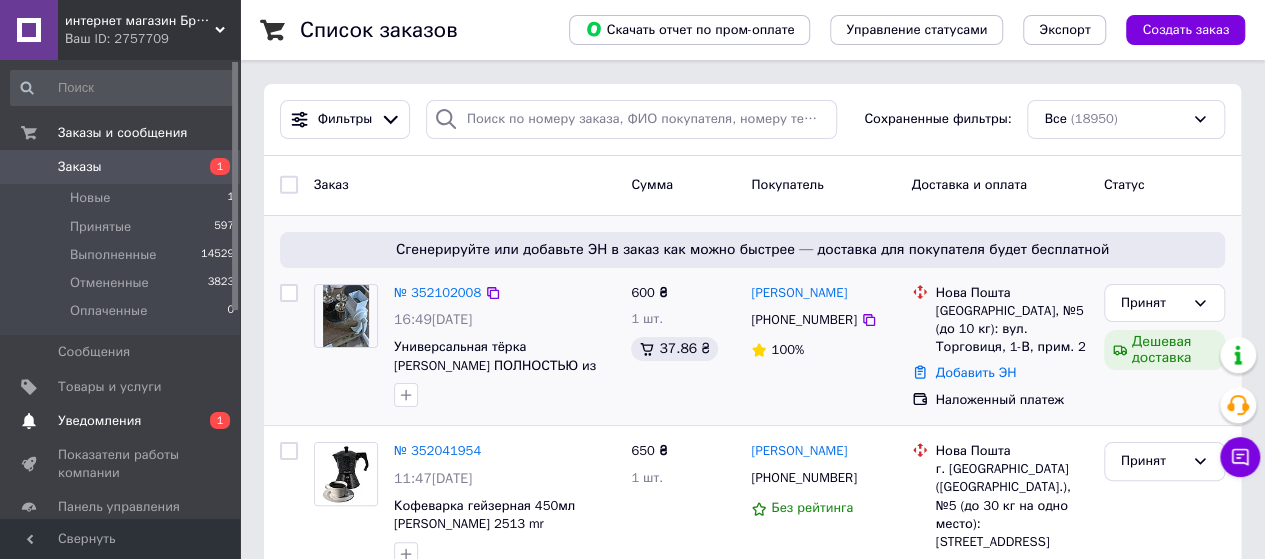 click on "Уведомления" at bounding box center (121, 421) 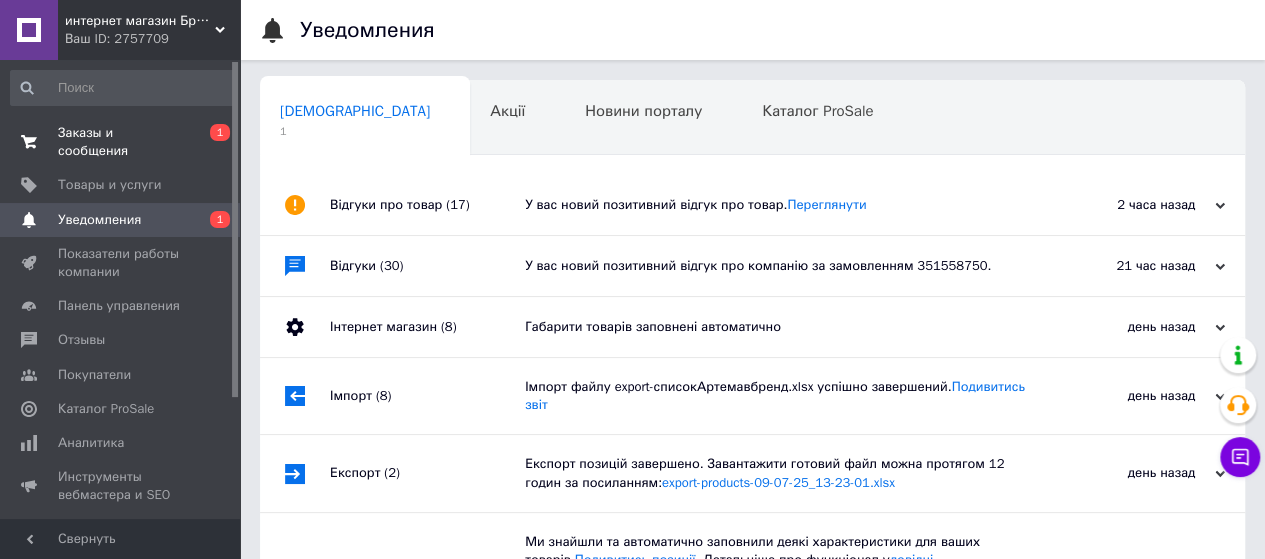 click on "Заказы и сообщения" at bounding box center [121, 142] 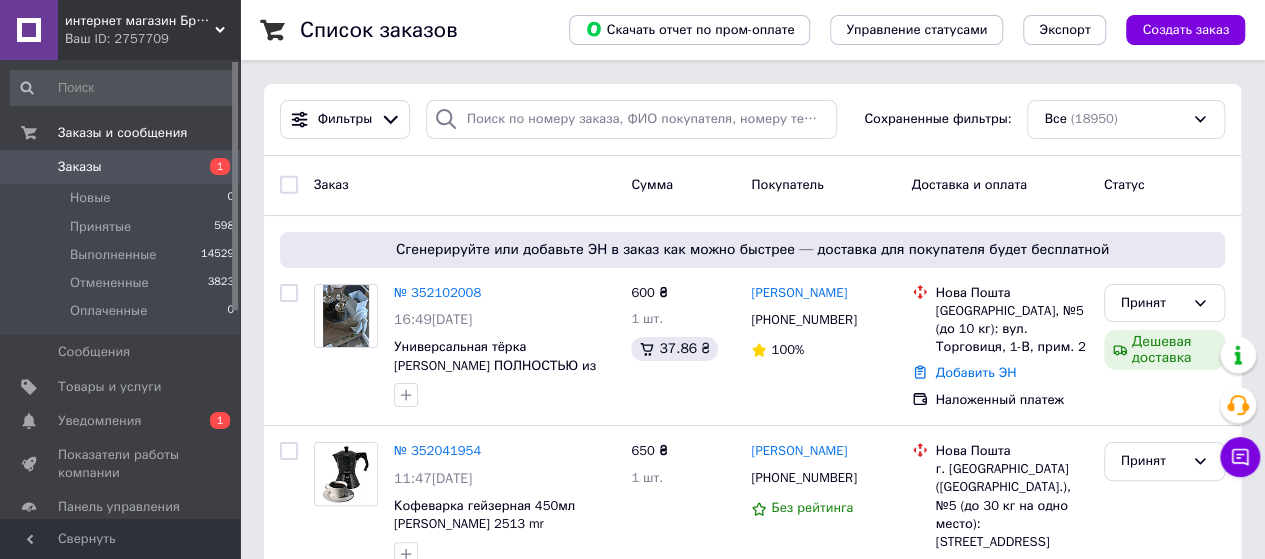 drag, startPoint x: 458, startPoint y: 292, endPoint x: 484, endPoint y: 285, distance: 26.925823 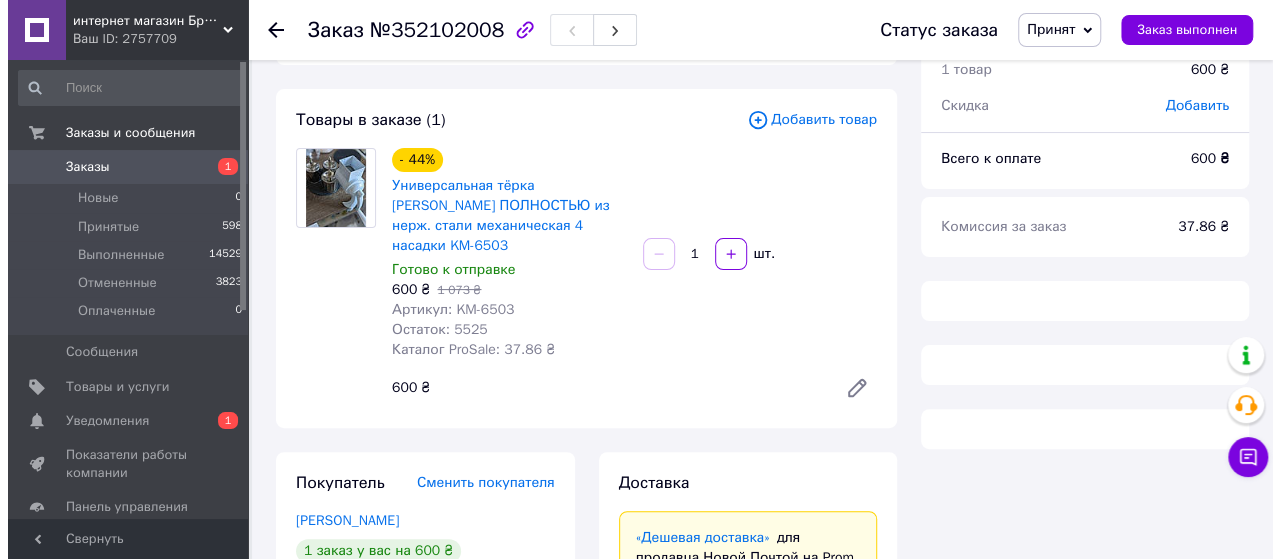 scroll, scrollTop: 153, scrollLeft: 0, axis: vertical 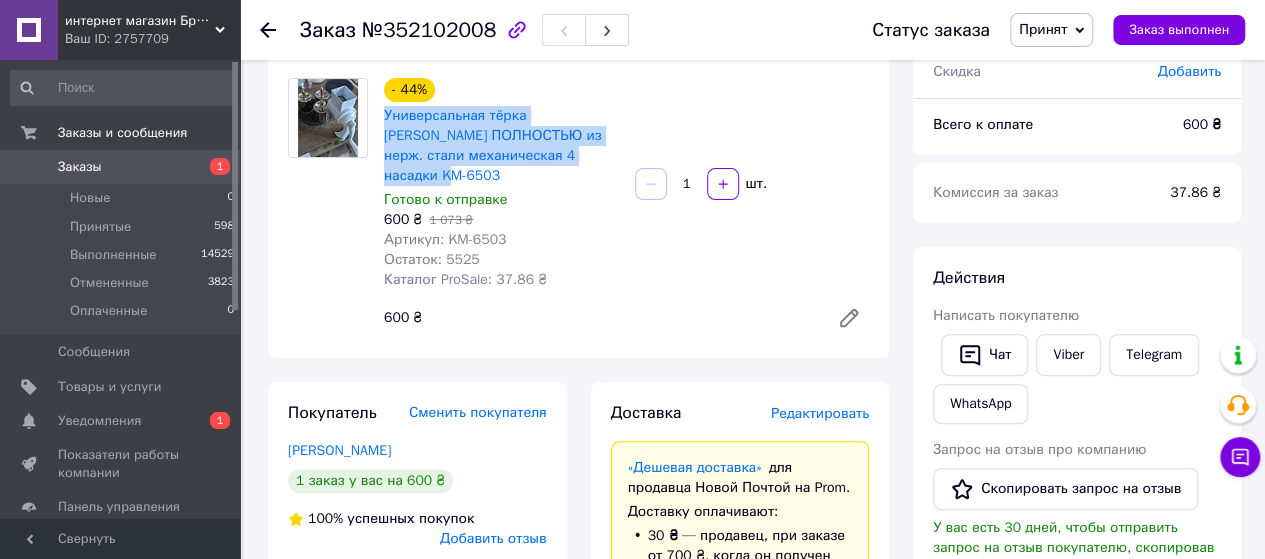 drag, startPoint x: 383, startPoint y: 117, endPoint x: 604, endPoint y: 163, distance: 225.73657 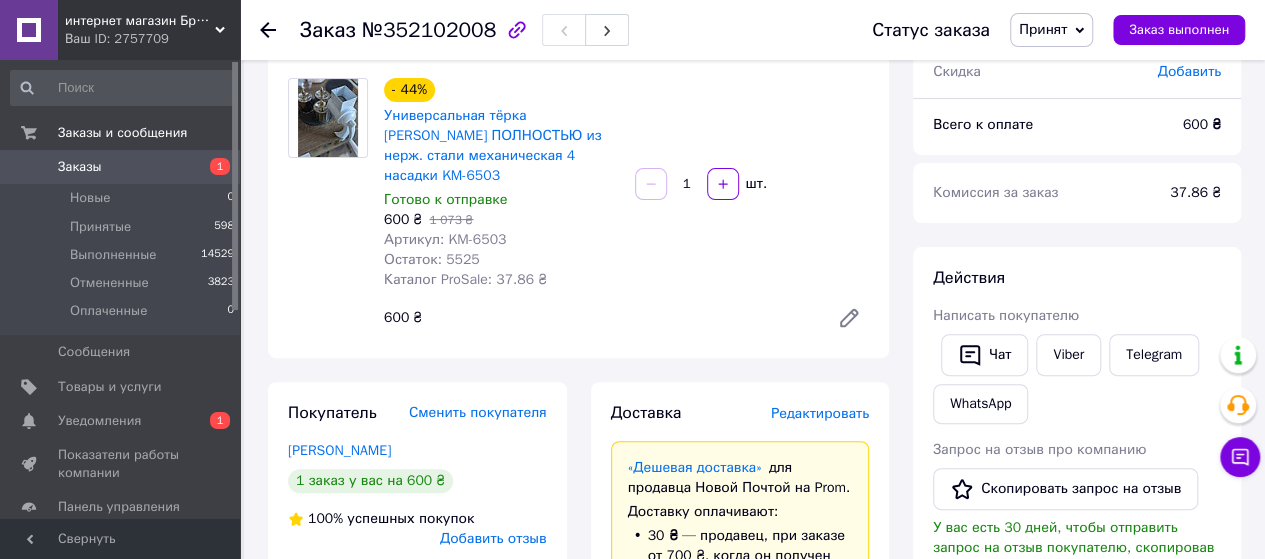 click on "Редактировать" at bounding box center [820, 413] 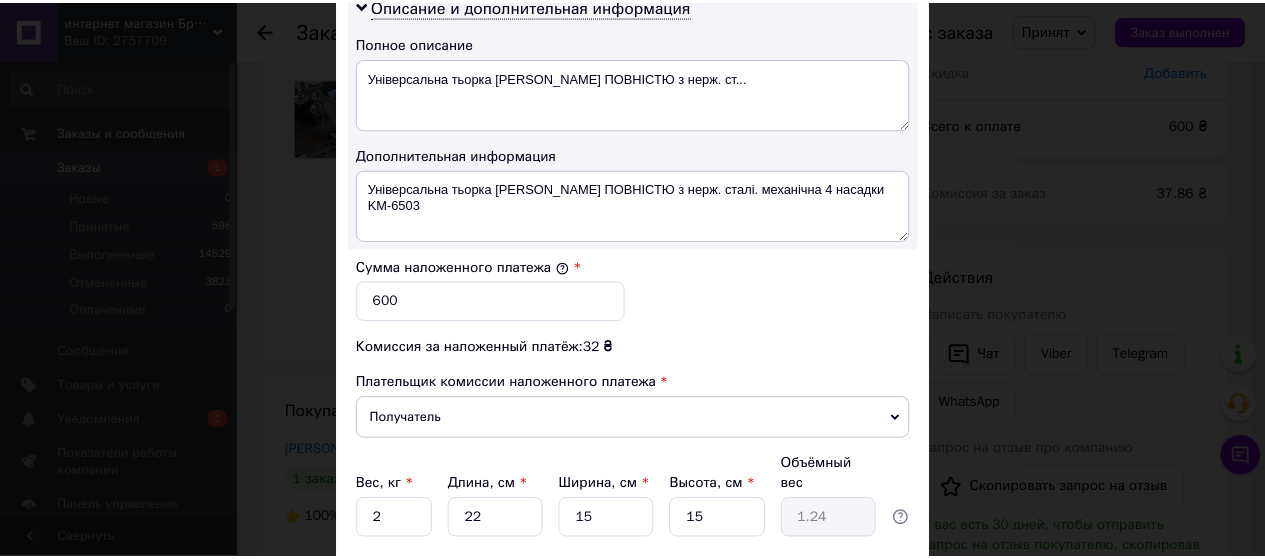 scroll, scrollTop: 1136, scrollLeft: 0, axis: vertical 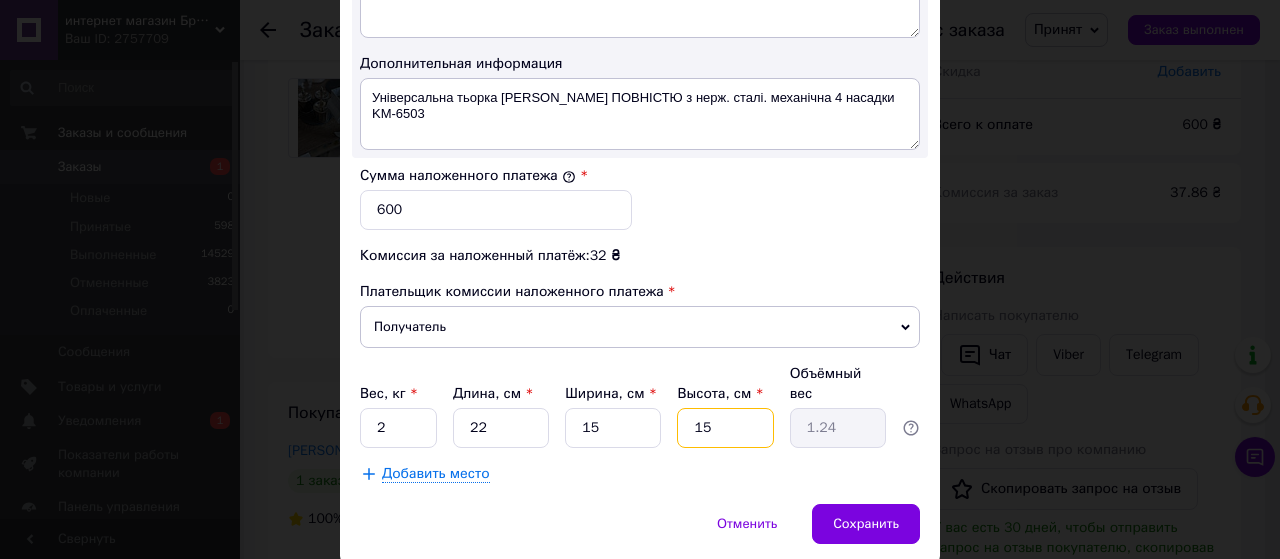 drag, startPoint x: 726, startPoint y: 391, endPoint x: 684, endPoint y: 408, distance: 45.310043 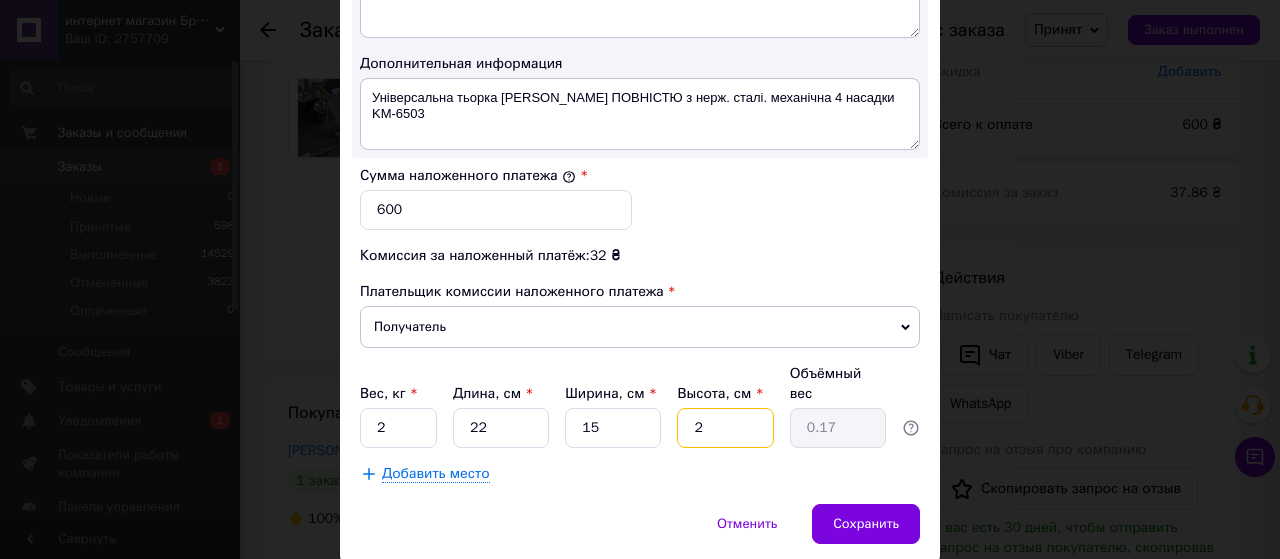 type on "22" 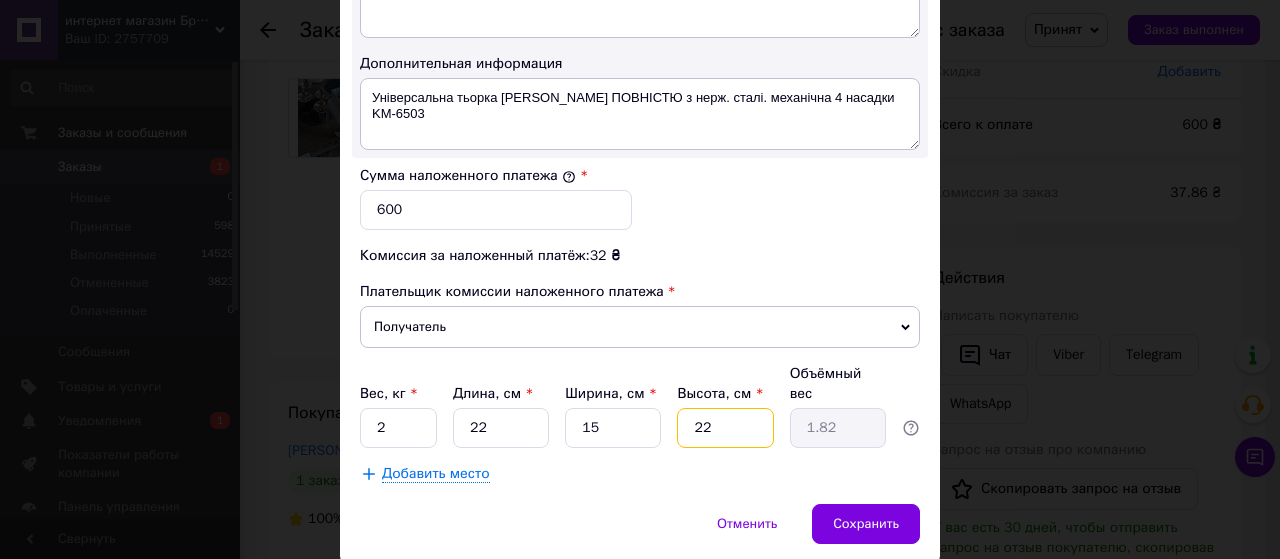 type on "22" 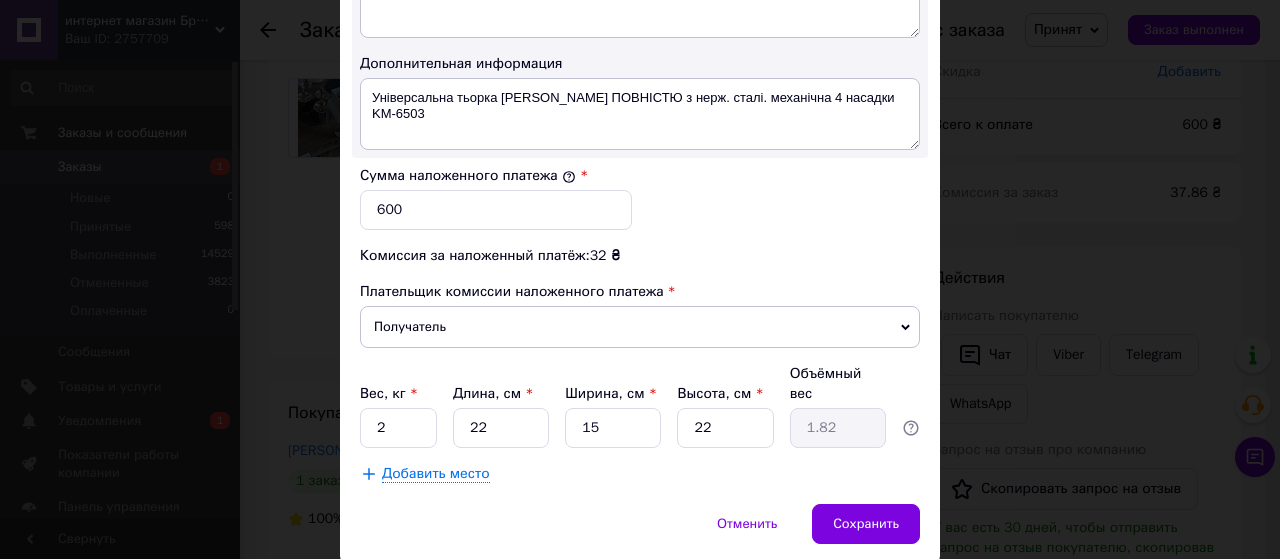 click on "Добавить место" at bounding box center (640, 474) 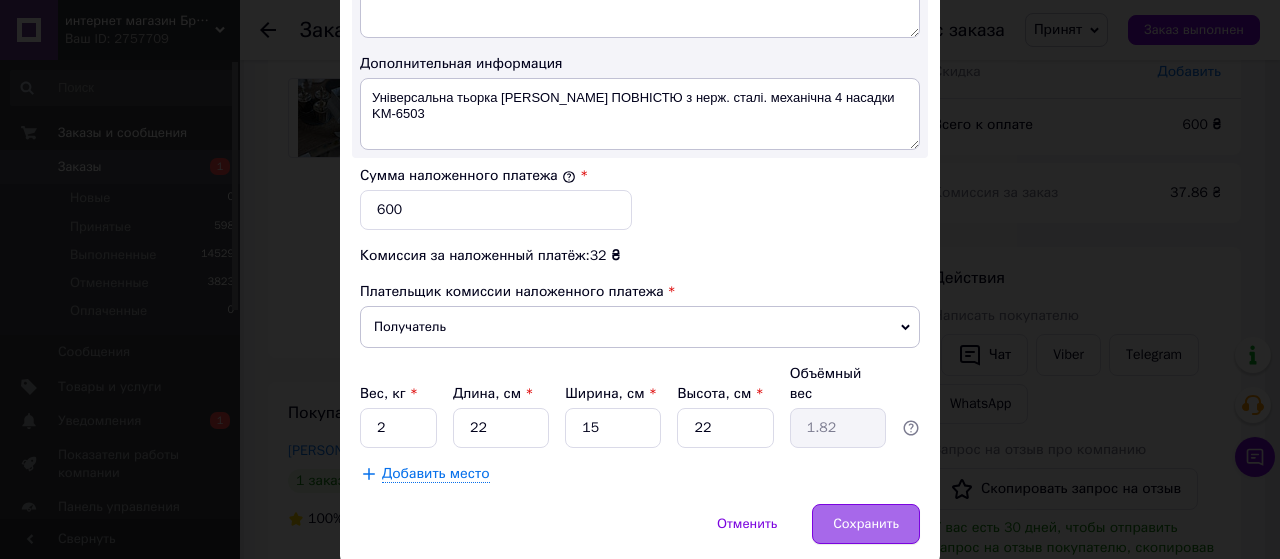 click on "Сохранить" at bounding box center [866, 524] 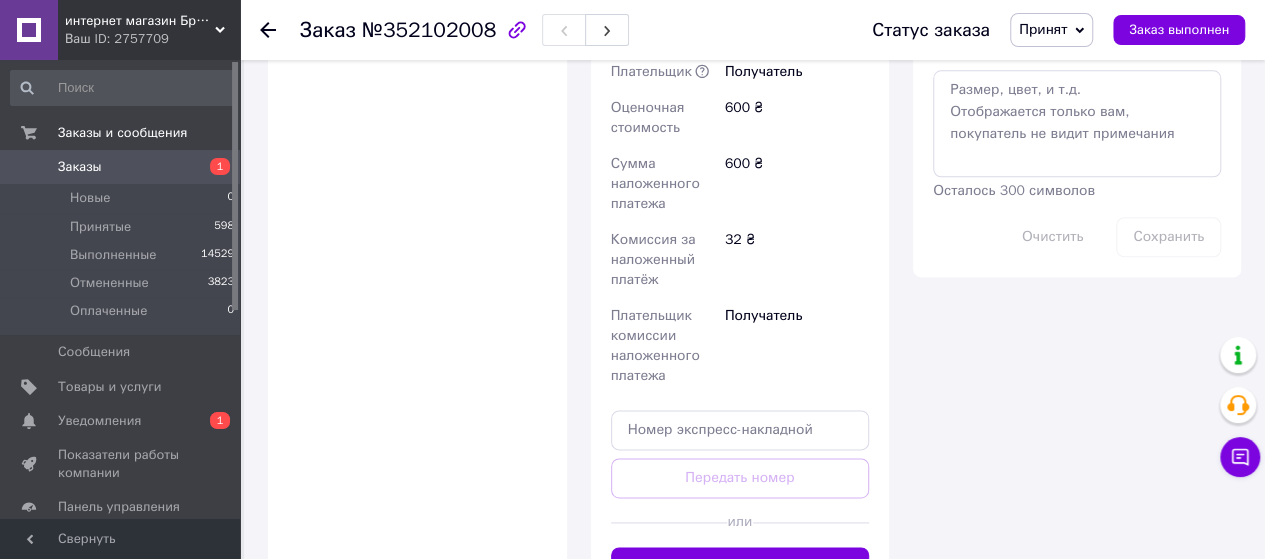 scroll, scrollTop: 1150, scrollLeft: 0, axis: vertical 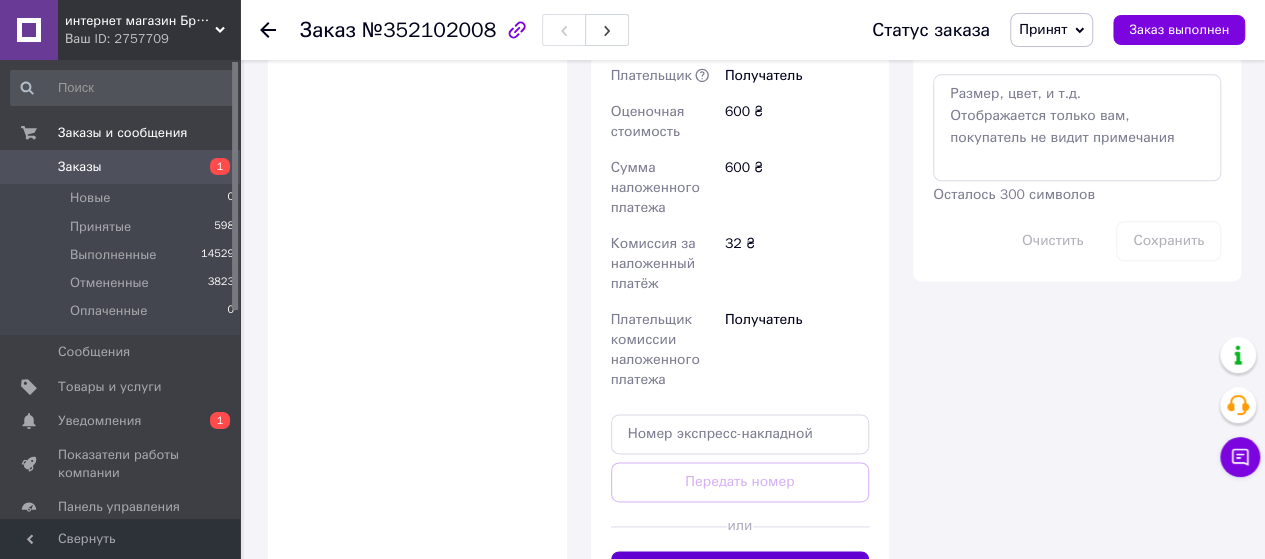 click on "Сгенерировать ЭН" at bounding box center [740, 571] 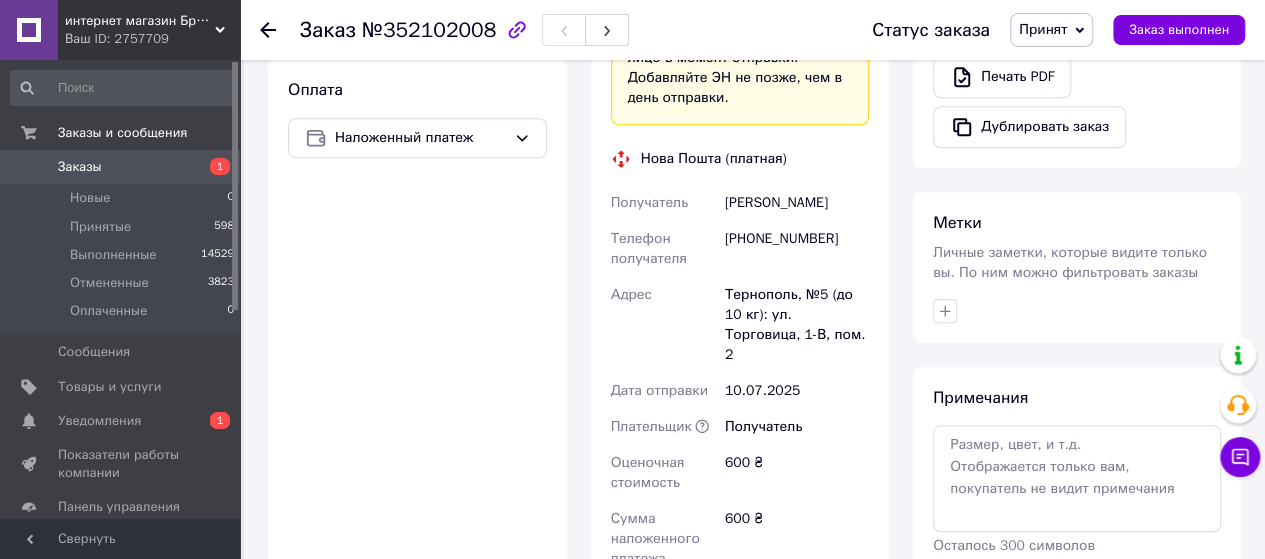 scroll, scrollTop: 802, scrollLeft: 0, axis: vertical 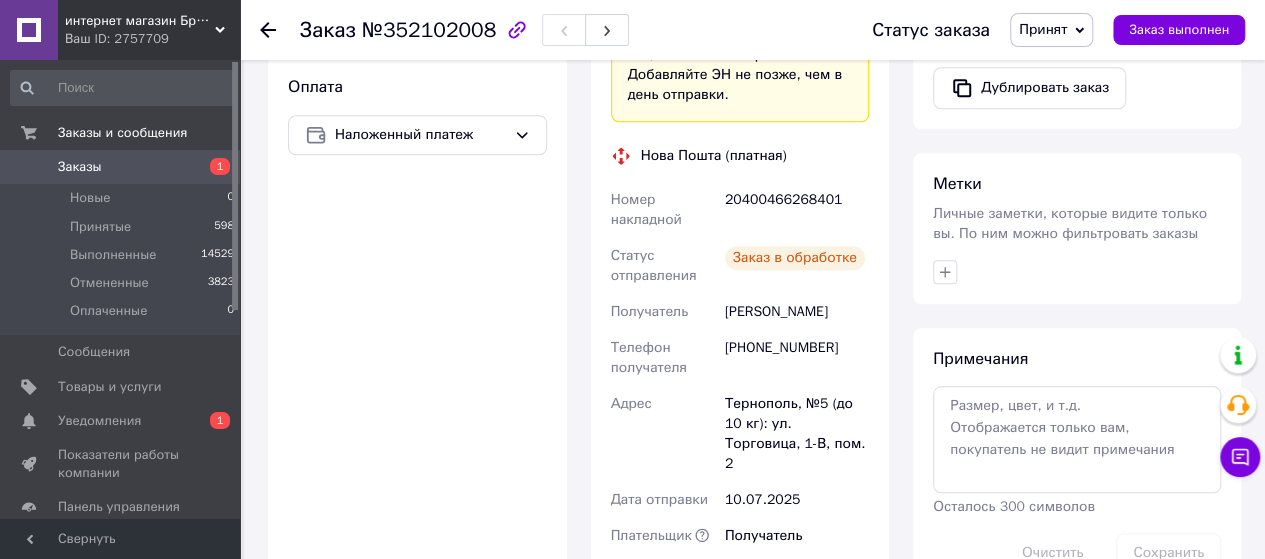 click on "20400466268401" at bounding box center [797, 210] 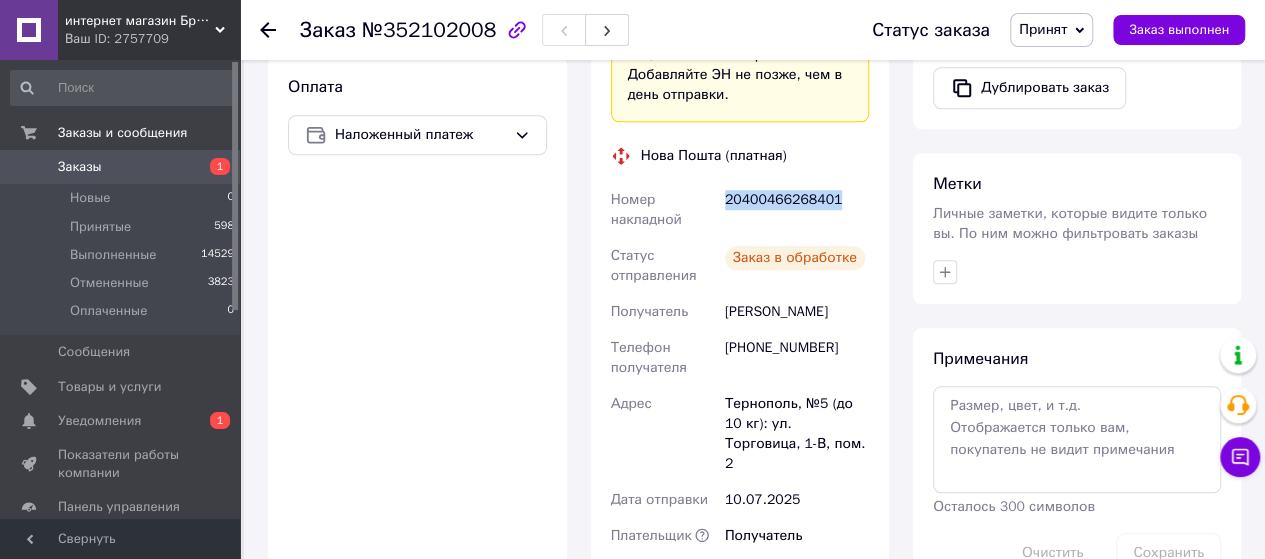 click on "20400466268401" at bounding box center [797, 210] 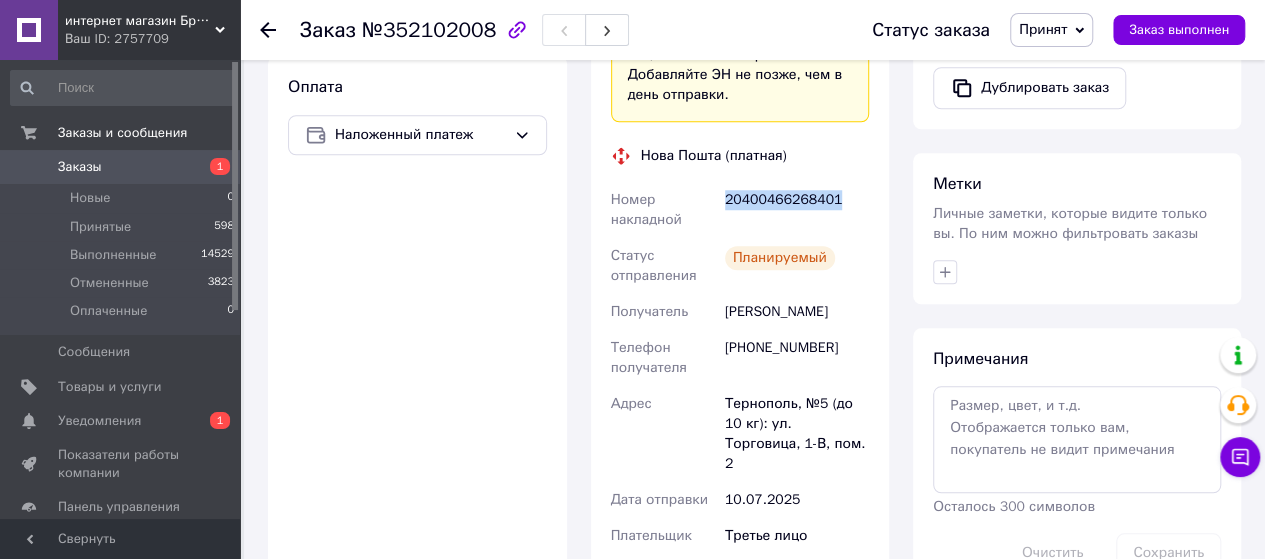 copy on "20400466268401" 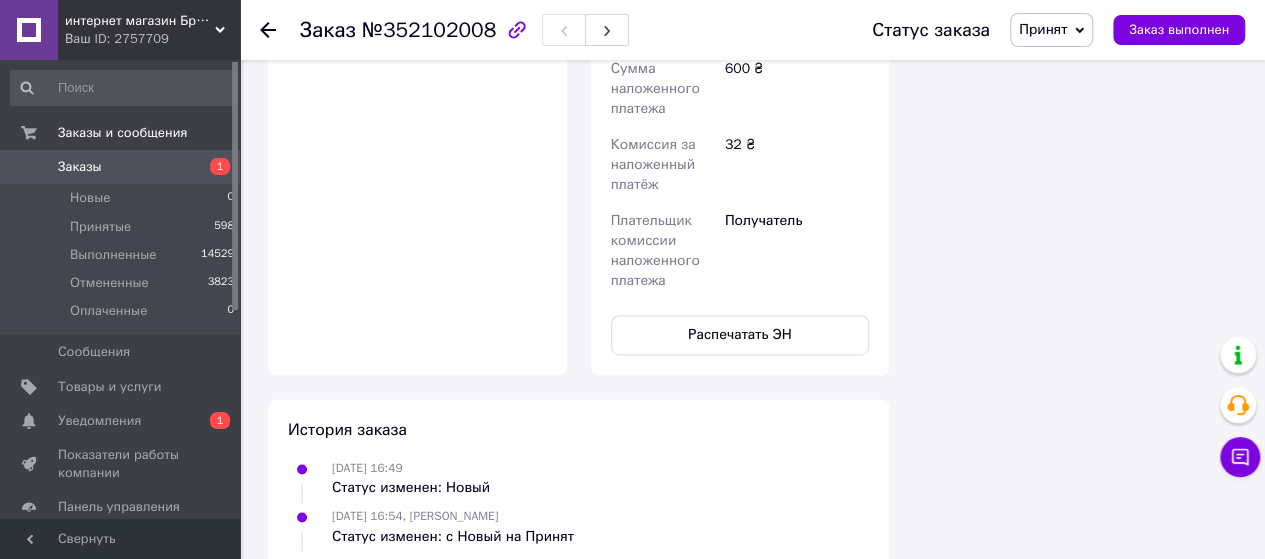 scroll, scrollTop: 1364, scrollLeft: 0, axis: vertical 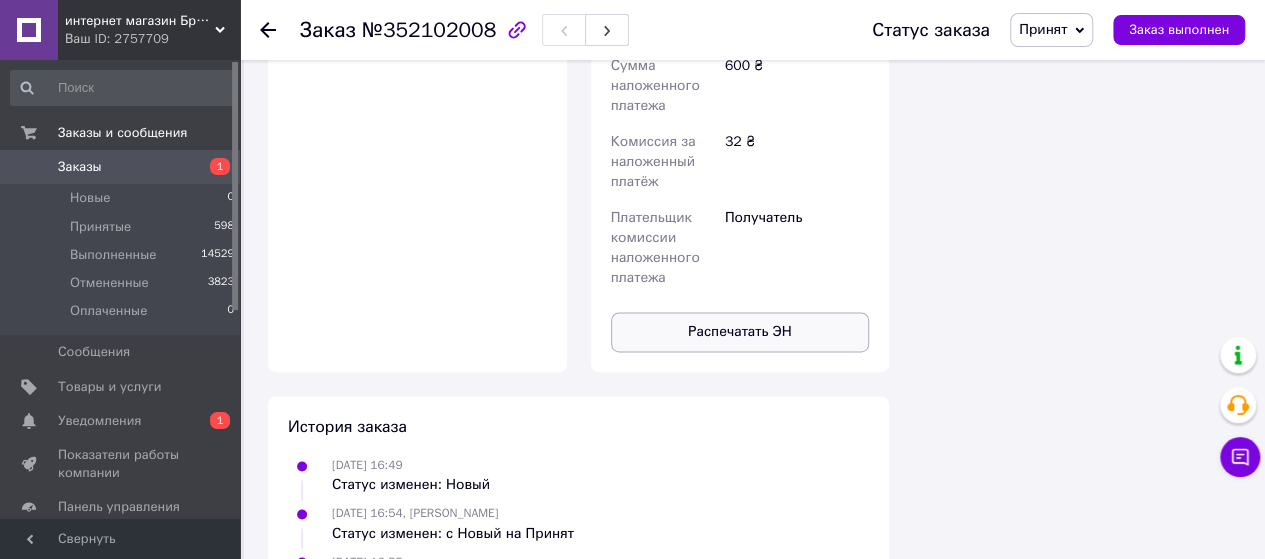 click on "Распечатать ЭН" at bounding box center [740, 332] 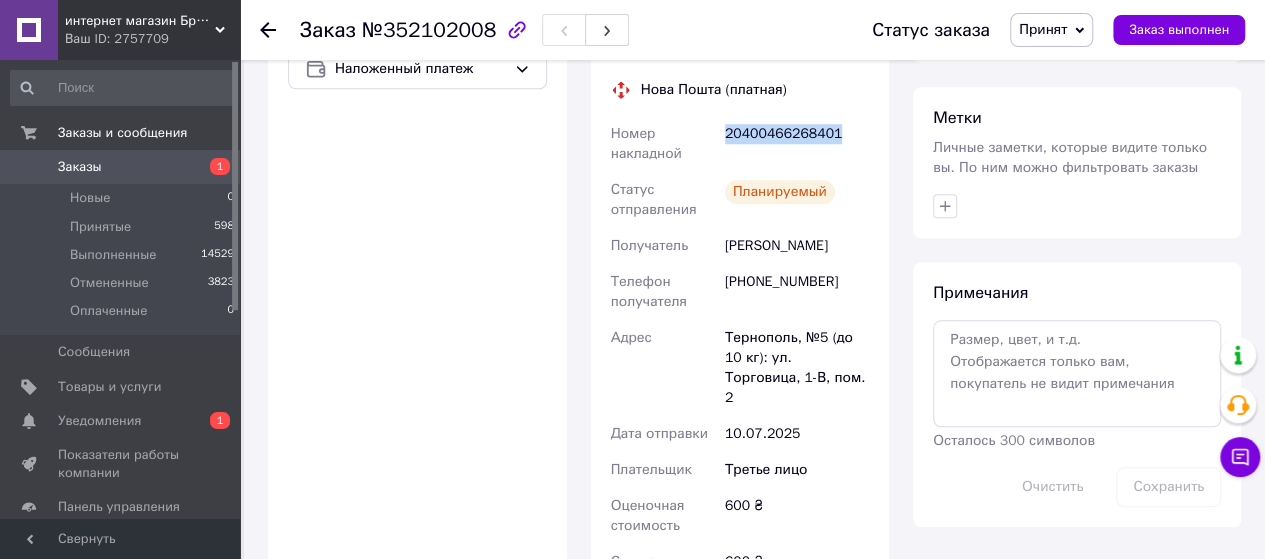 scroll, scrollTop: 856, scrollLeft: 0, axis: vertical 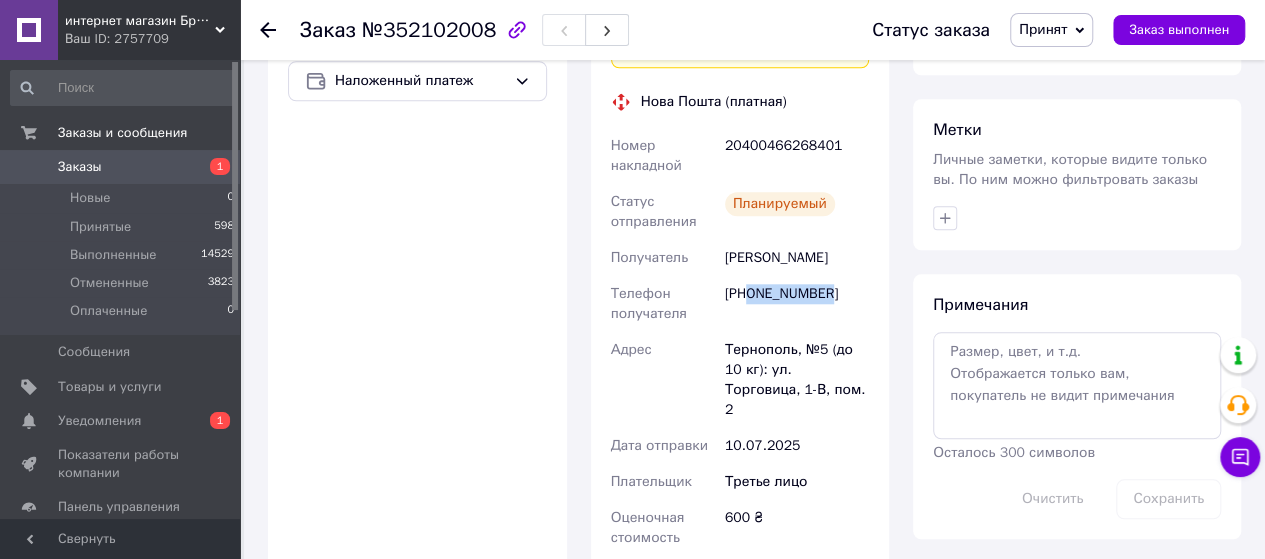 drag, startPoint x: 750, startPoint y: 273, endPoint x: 837, endPoint y: 277, distance: 87.0919 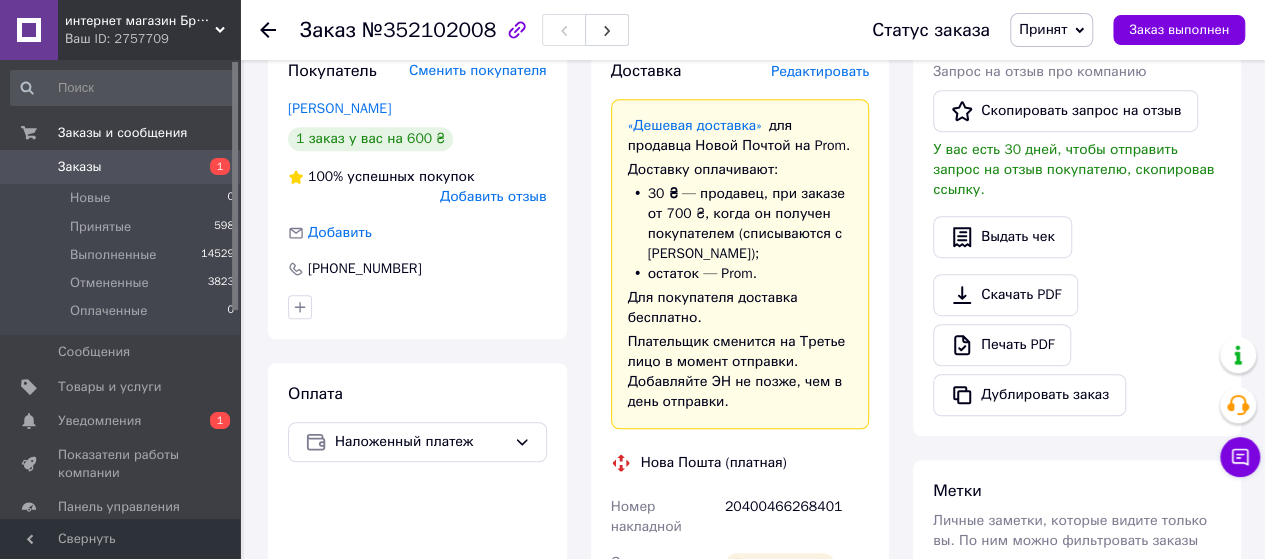 scroll, scrollTop: 492, scrollLeft: 0, axis: vertical 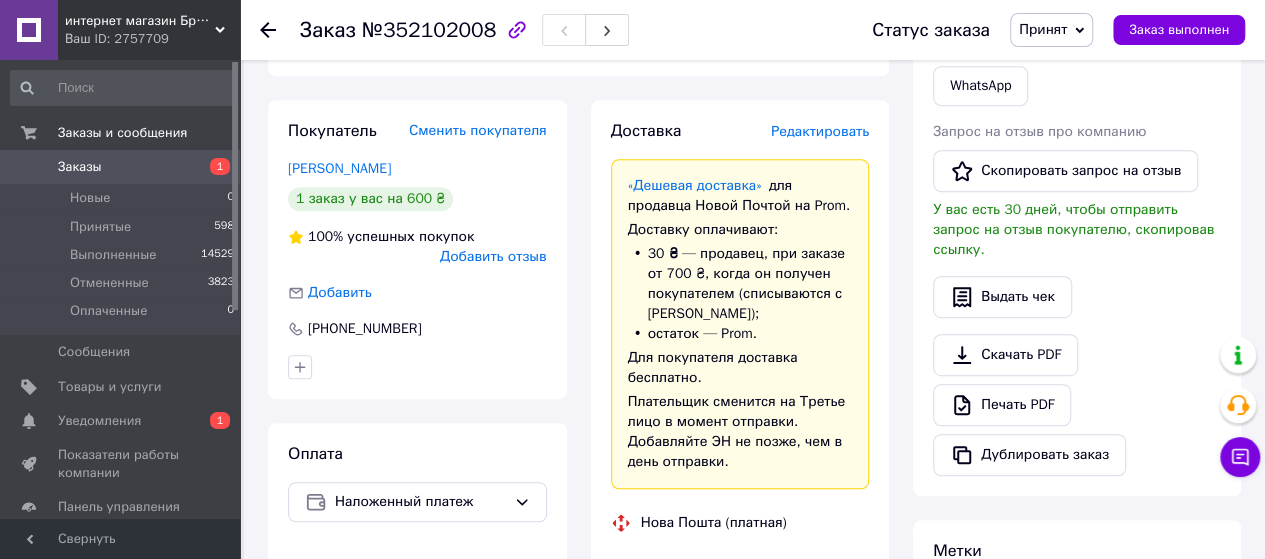 click on "Редактировать" at bounding box center (820, 131) 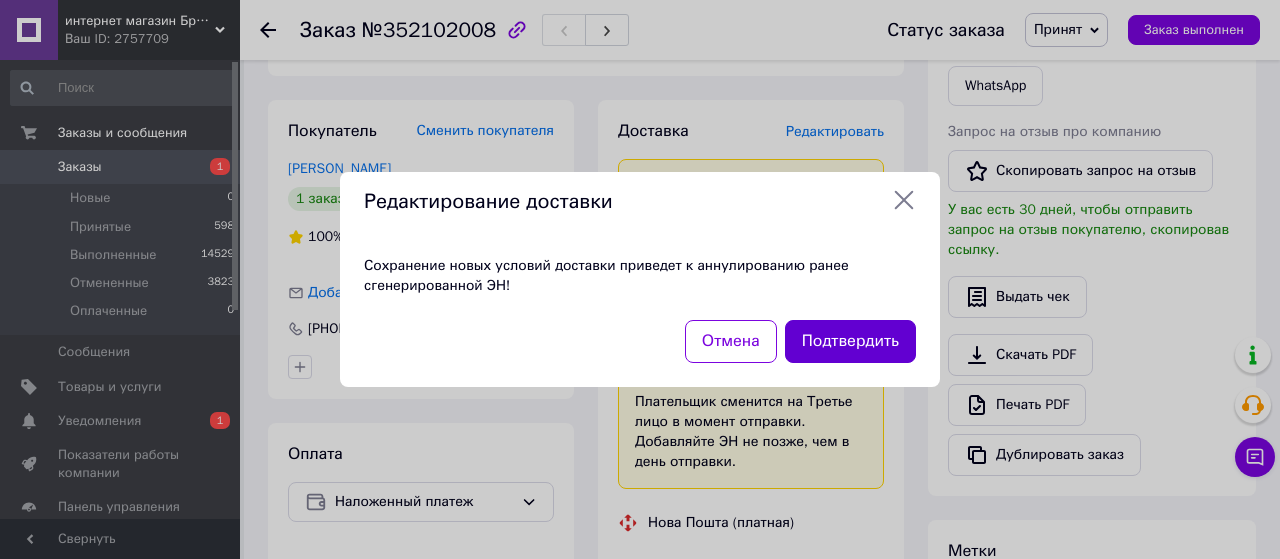 click on "Подтвердить" at bounding box center [850, 341] 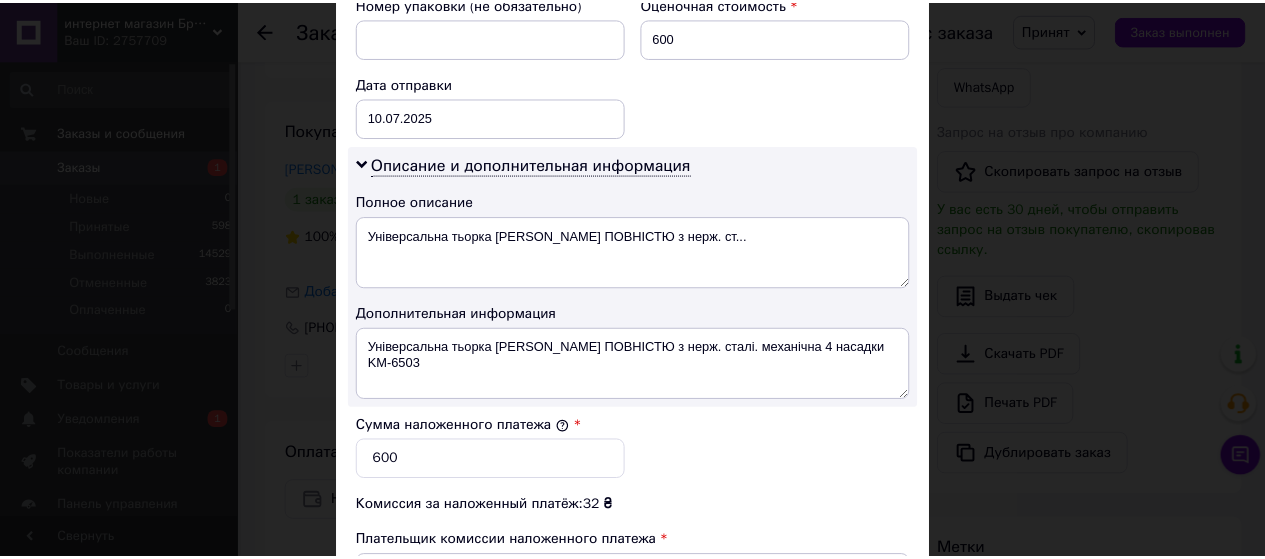 scroll, scrollTop: 1096, scrollLeft: 0, axis: vertical 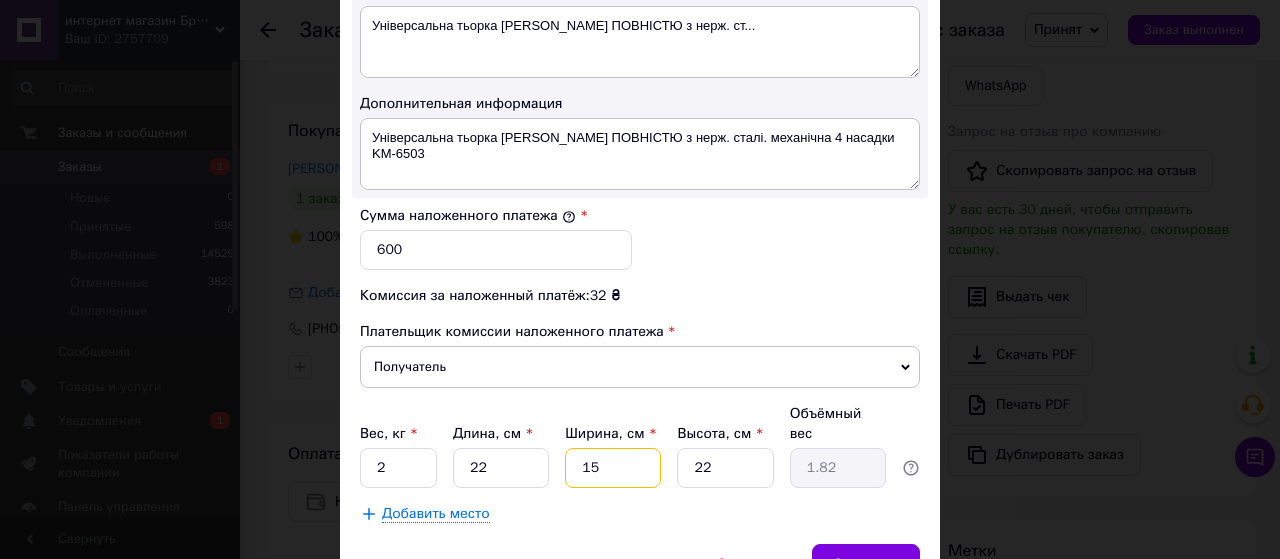 click on "15" at bounding box center (613, 468) 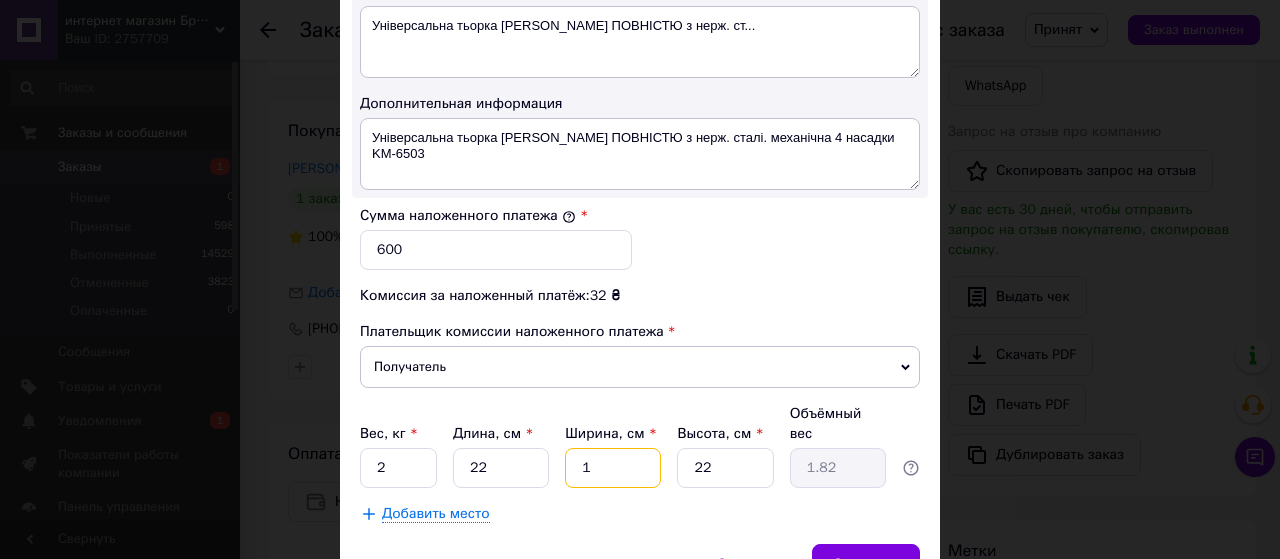 type on "0.12" 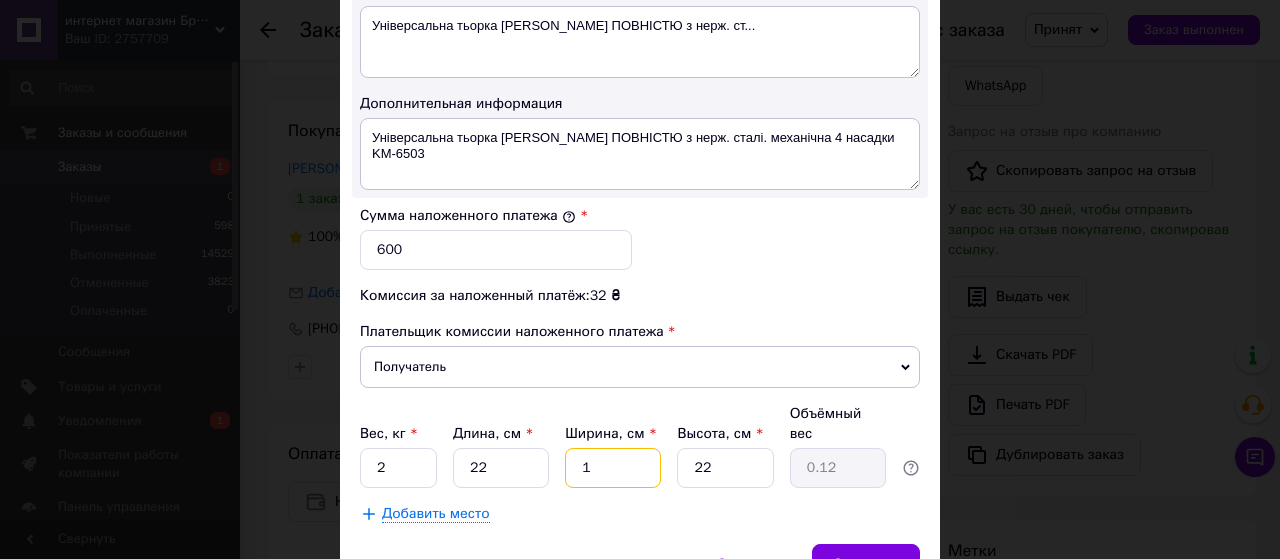 type on "13" 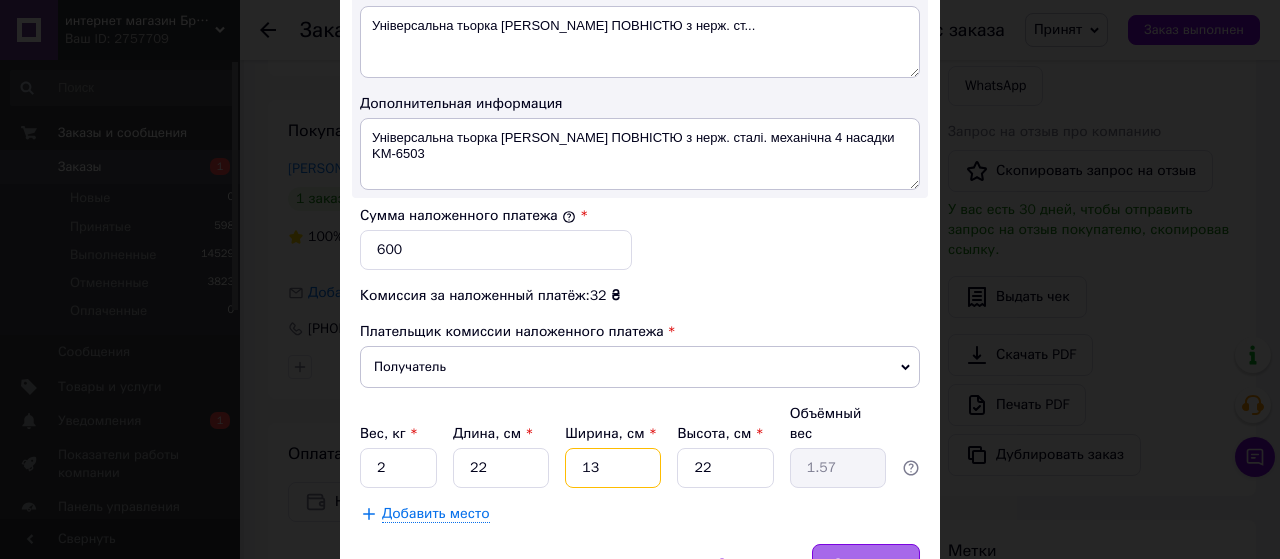 type on "13" 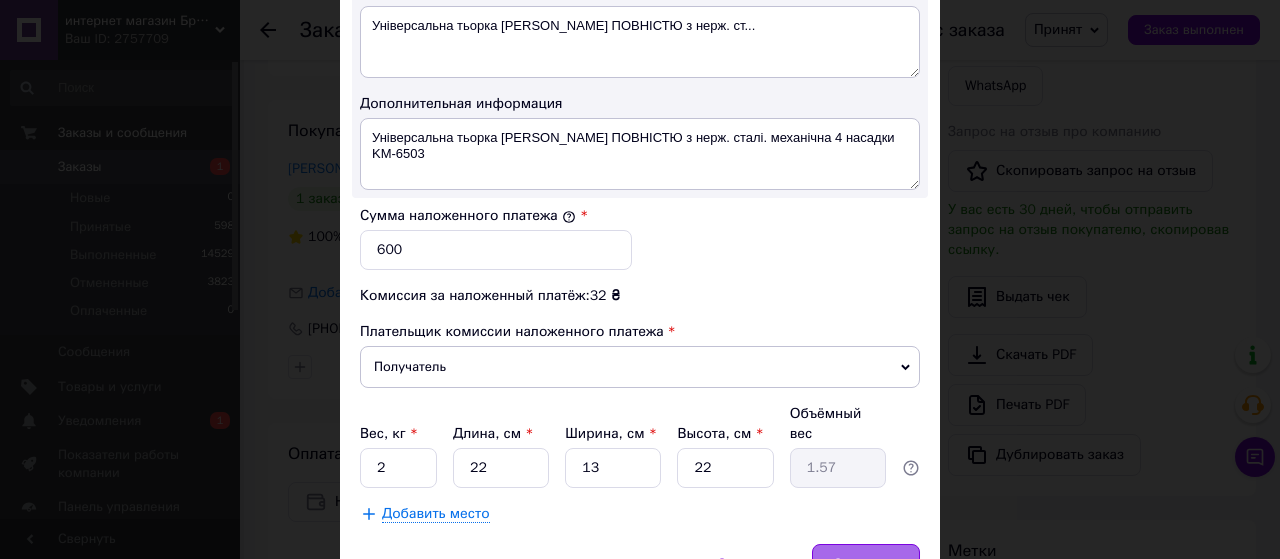 click on "Сохранить" at bounding box center (866, 564) 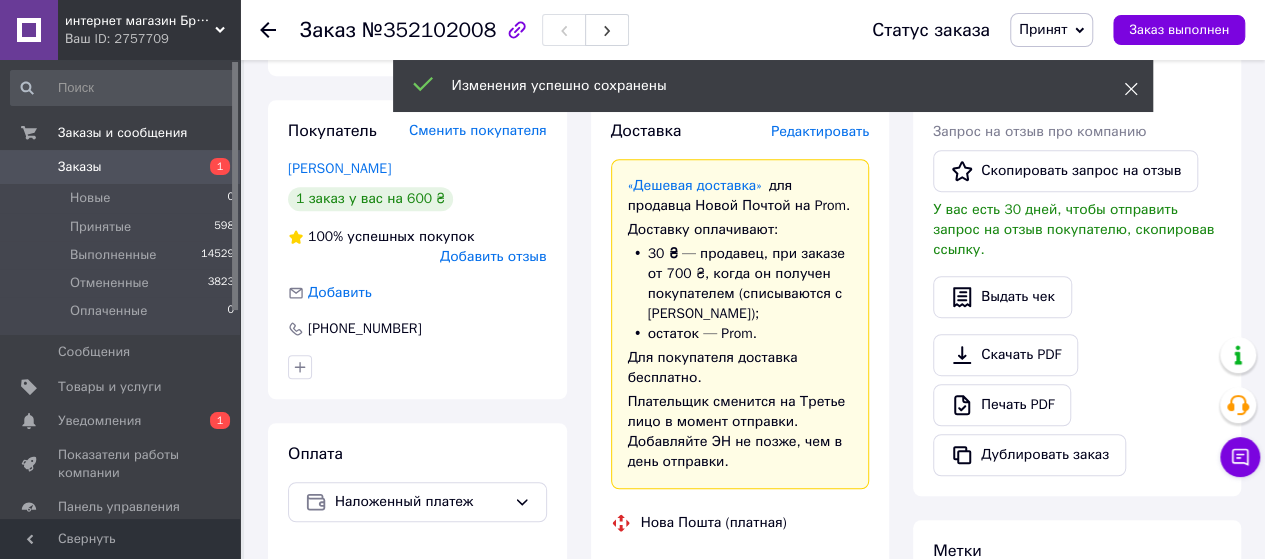 click 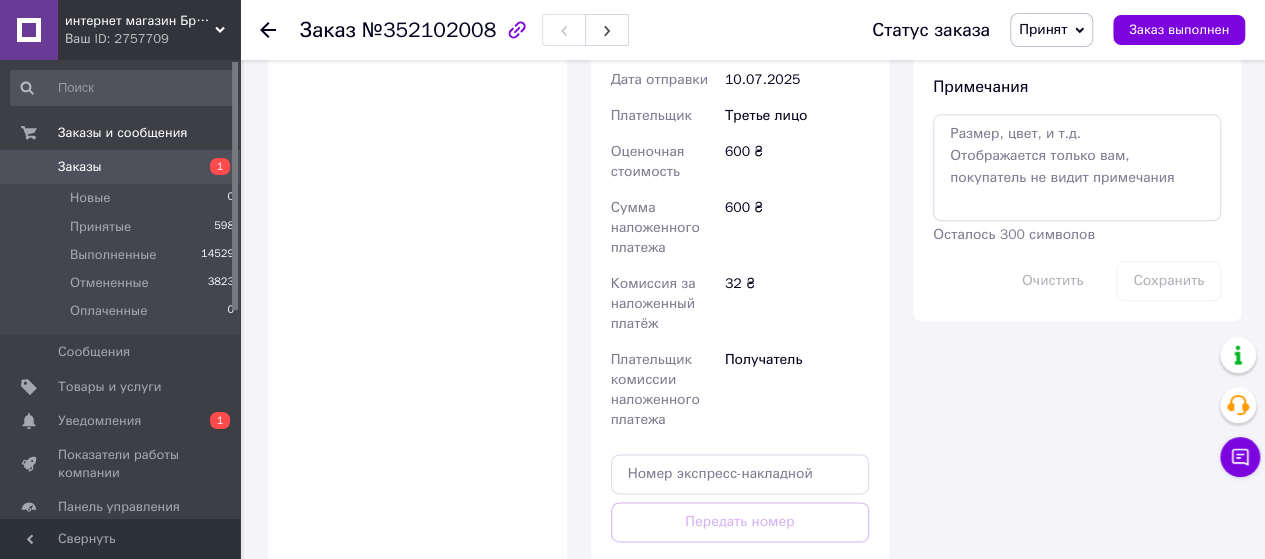 scroll, scrollTop: 1122, scrollLeft: 0, axis: vertical 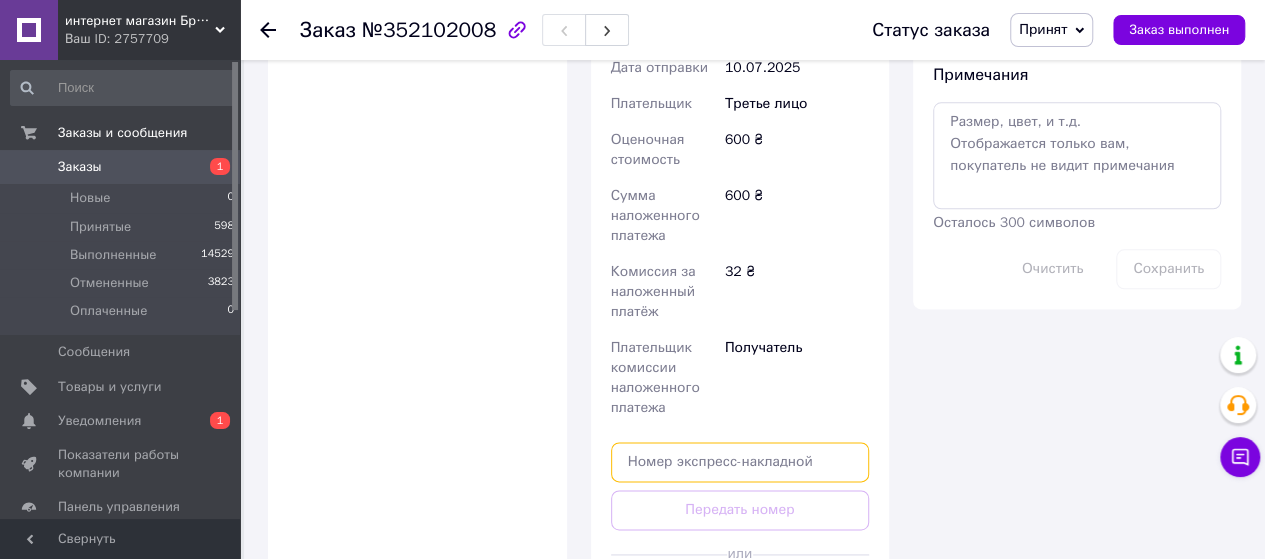 click at bounding box center (740, 462) 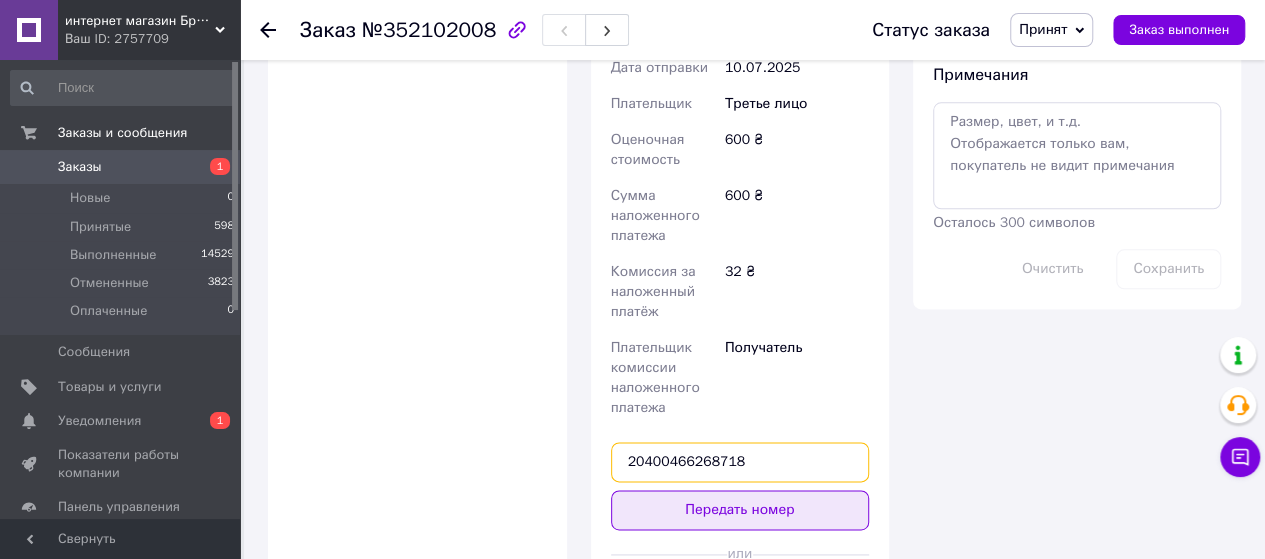 type on "20400466268718" 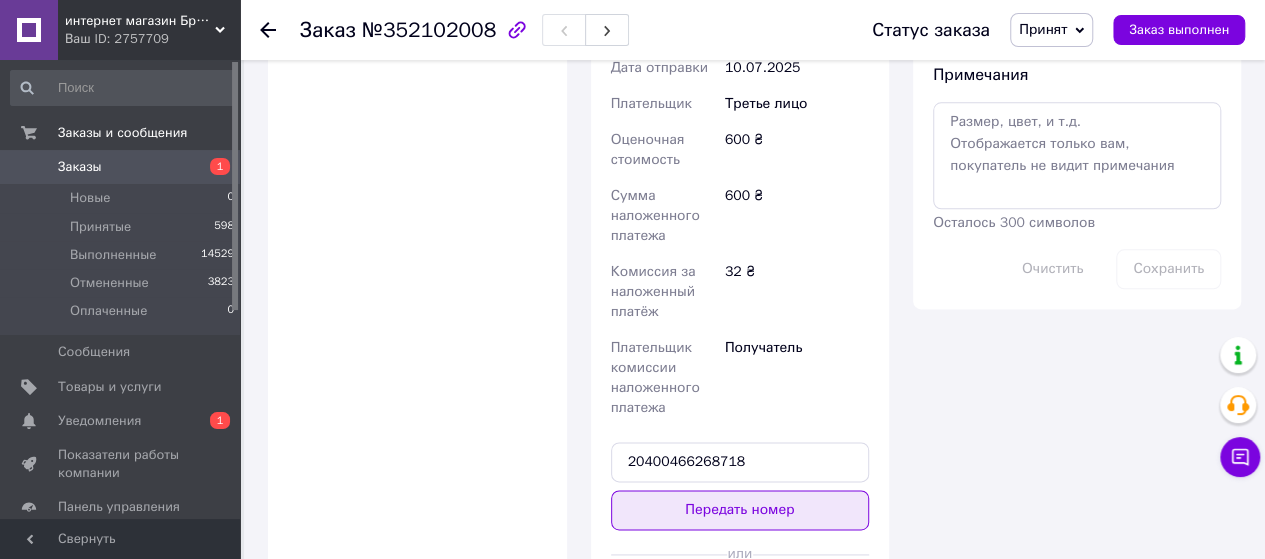 click on "Передать номер" at bounding box center [740, 510] 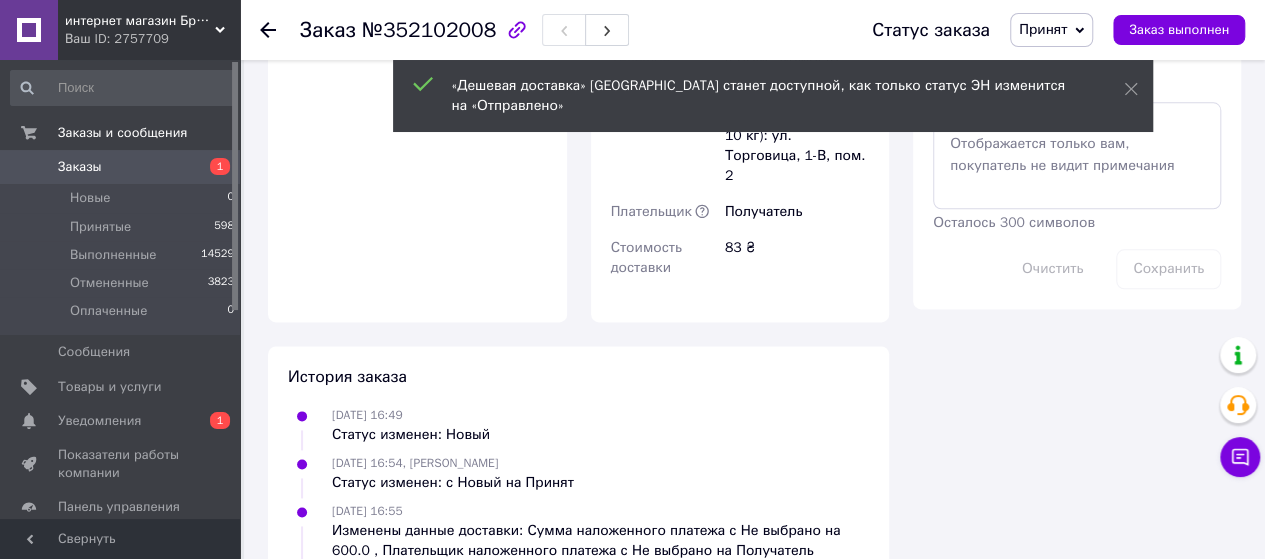scroll, scrollTop: 28, scrollLeft: 0, axis: vertical 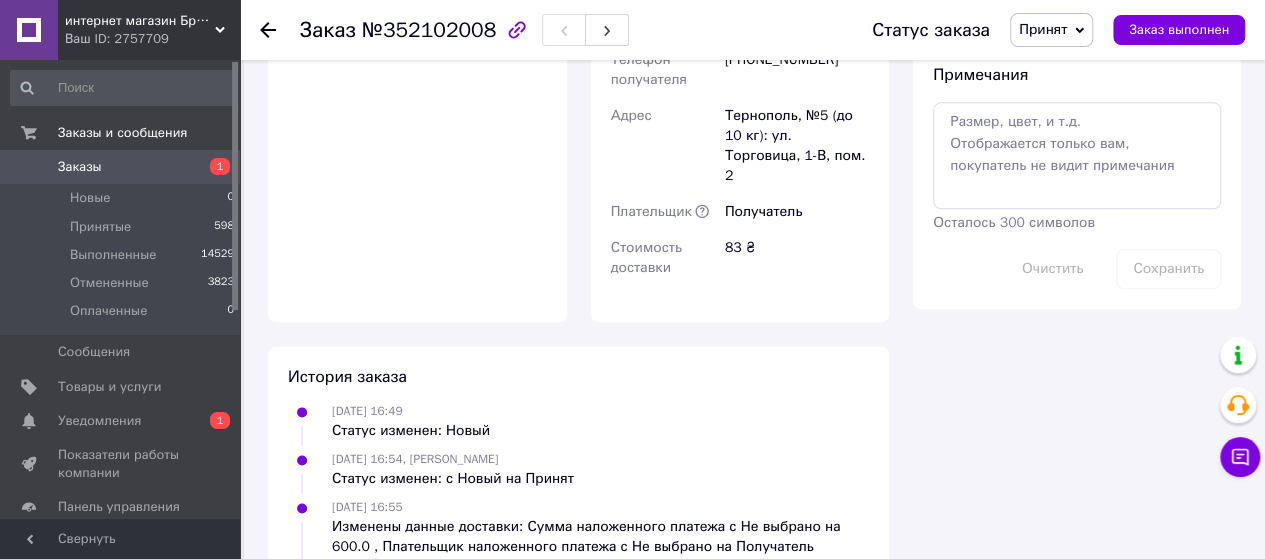 click on "Заказы 1" at bounding box center (123, 167) 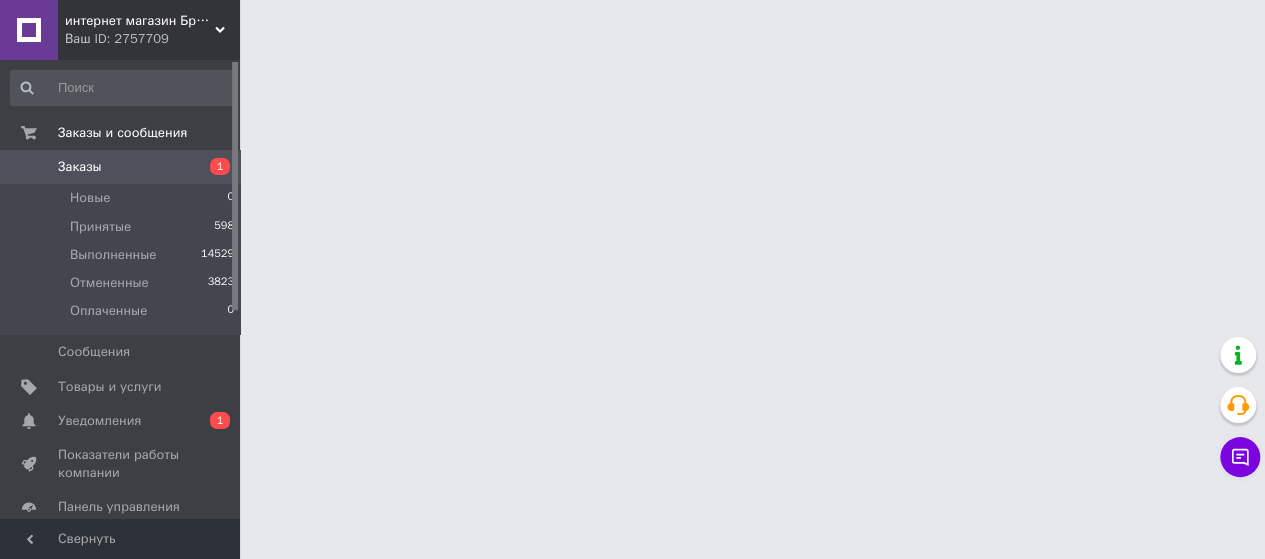 scroll, scrollTop: 0, scrollLeft: 0, axis: both 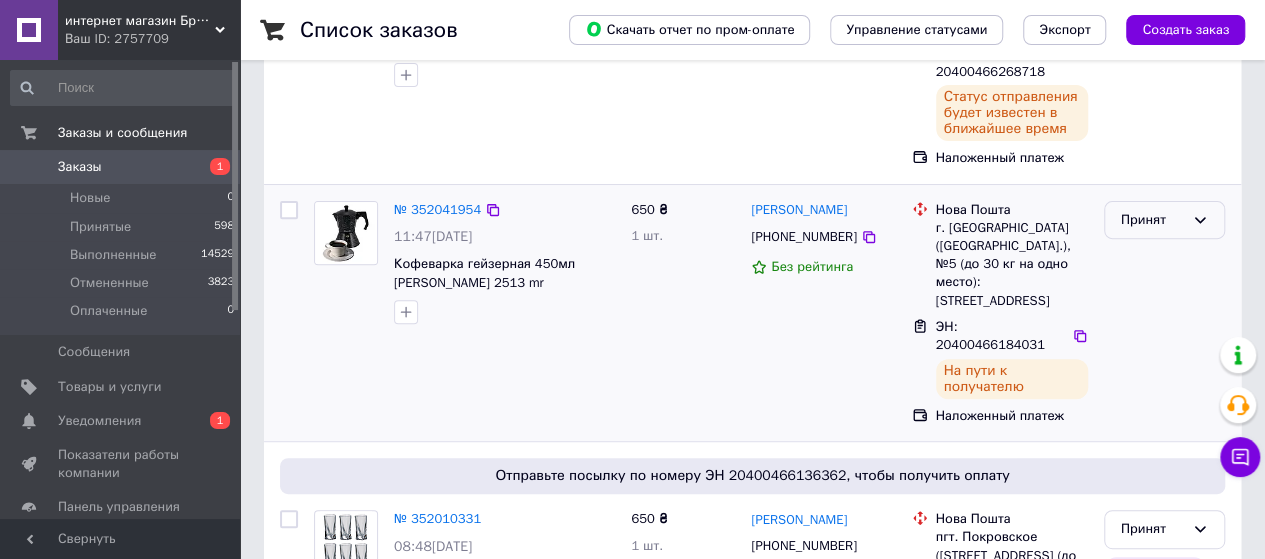 click on "Принят" at bounding box center [1152, 220] 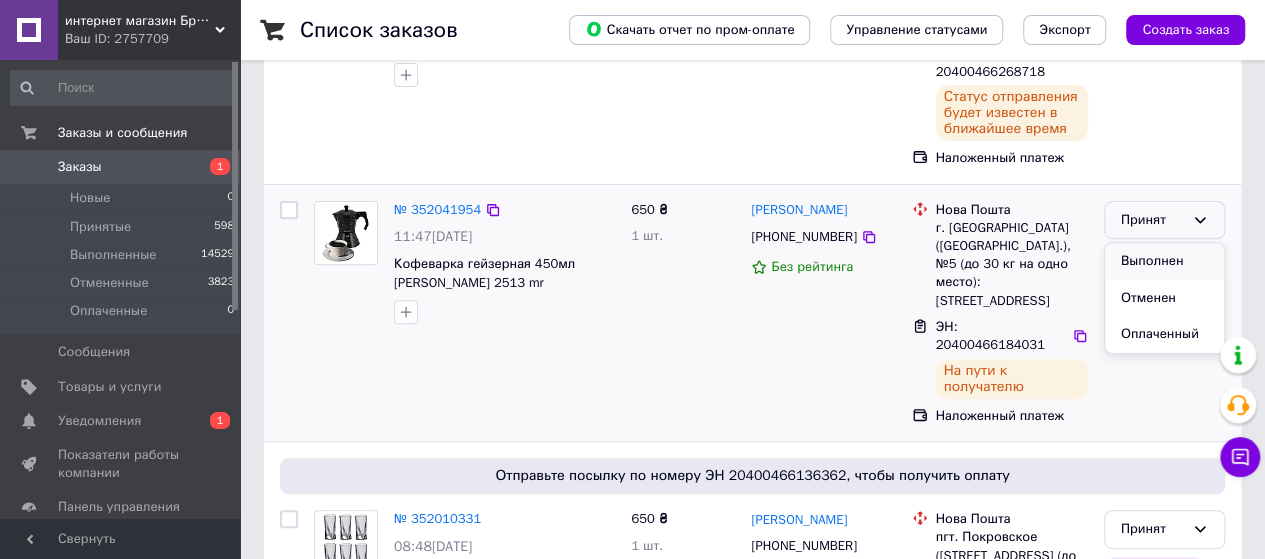 click on "Выполнен" at bounding box center [1164, 261] 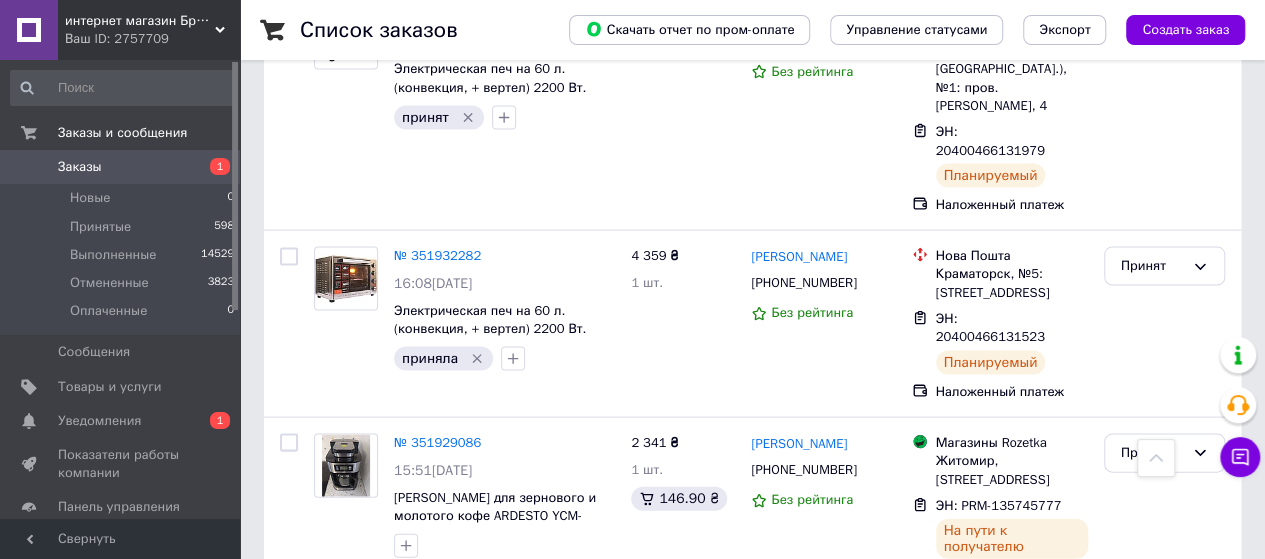 scroll, scrollTop: 1971, scrollLeft: 0, axis: vertical 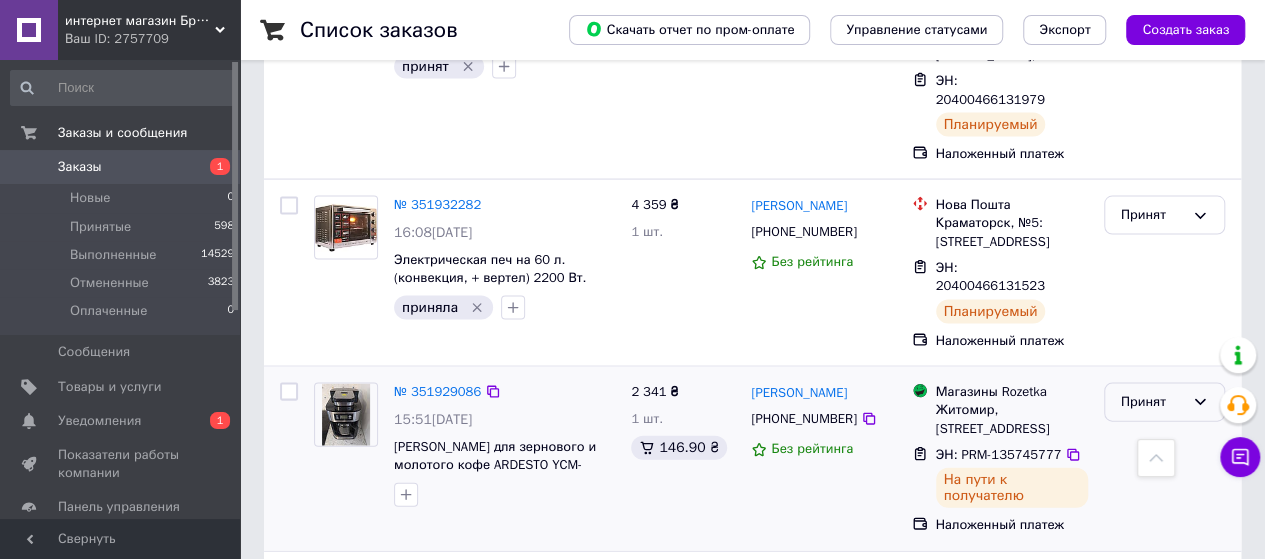 click on "Принят" at bounding box center (1152, 402) 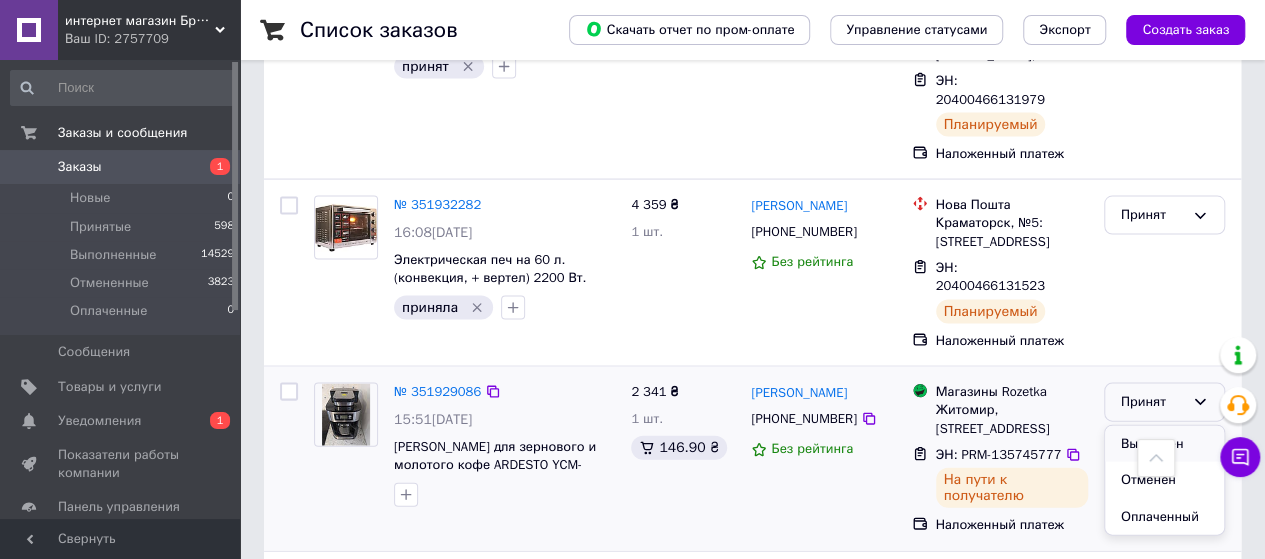 click on "Выполнен" at bounding box center [1164, 444] 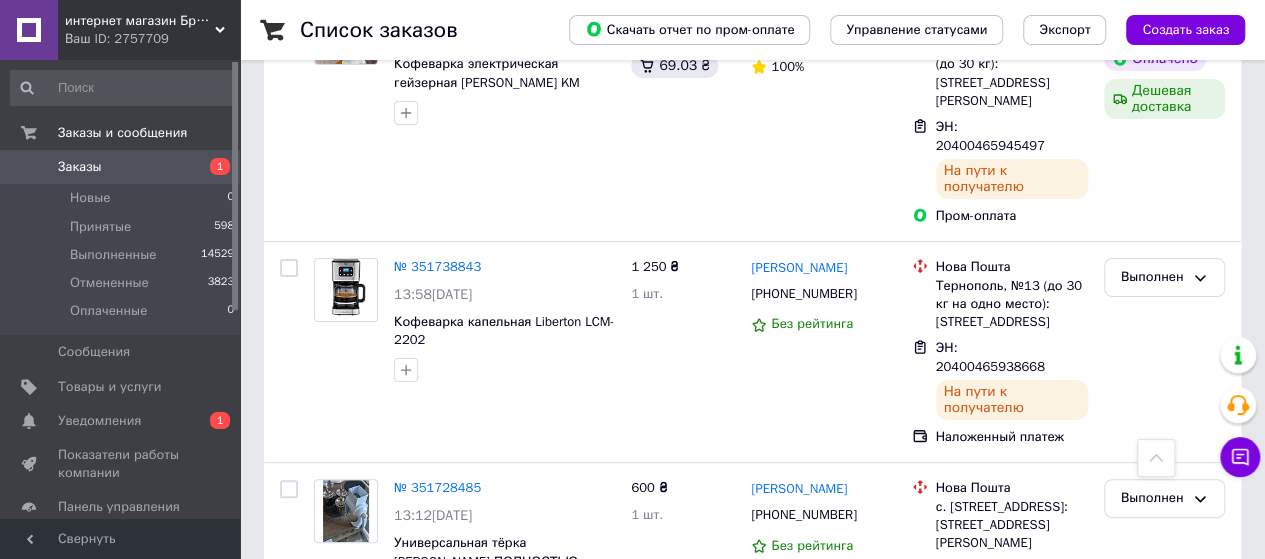 scroll, scrollTop: 3866, scrollLeft: 0, axis: vertical 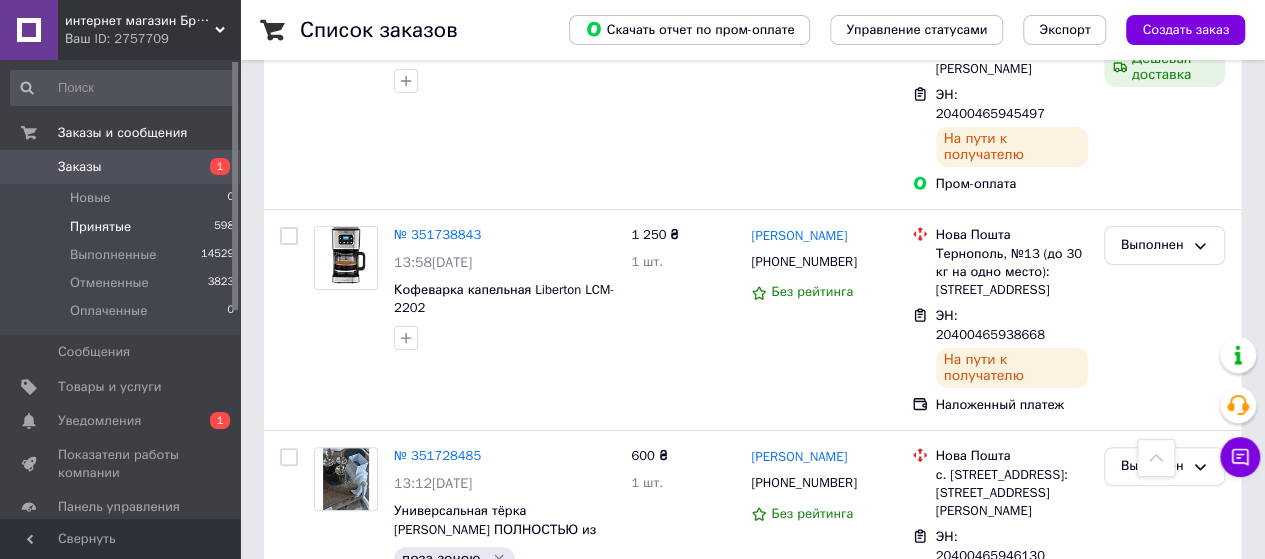 click on "Принятые 598" at bounding box center [123, 227] 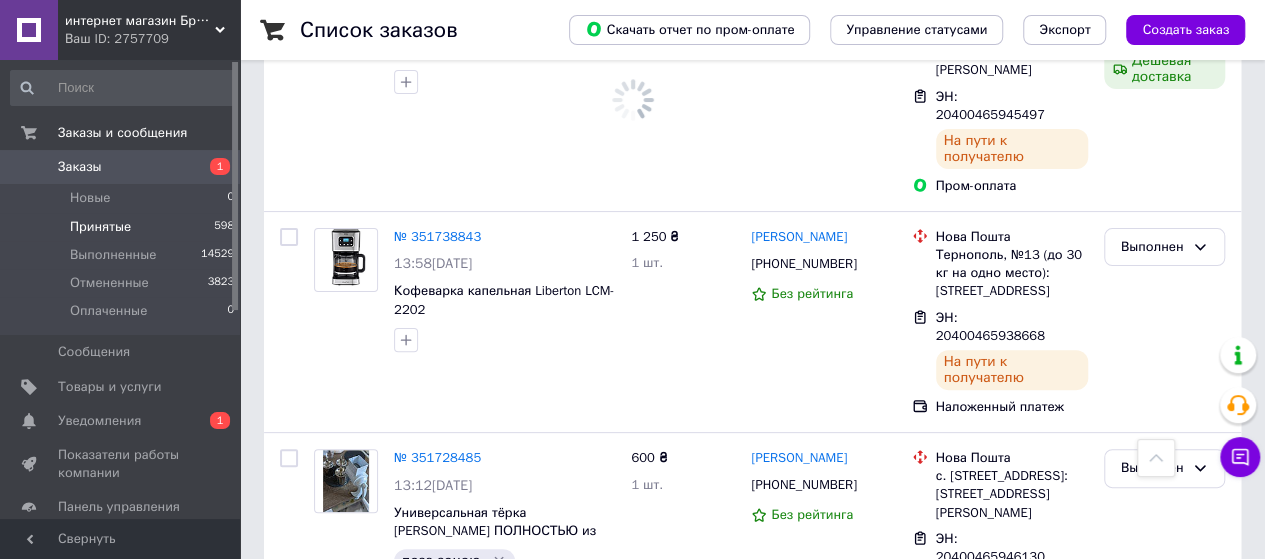 scroll, scrollTop: 0, scrollLeft: 0, axis: both 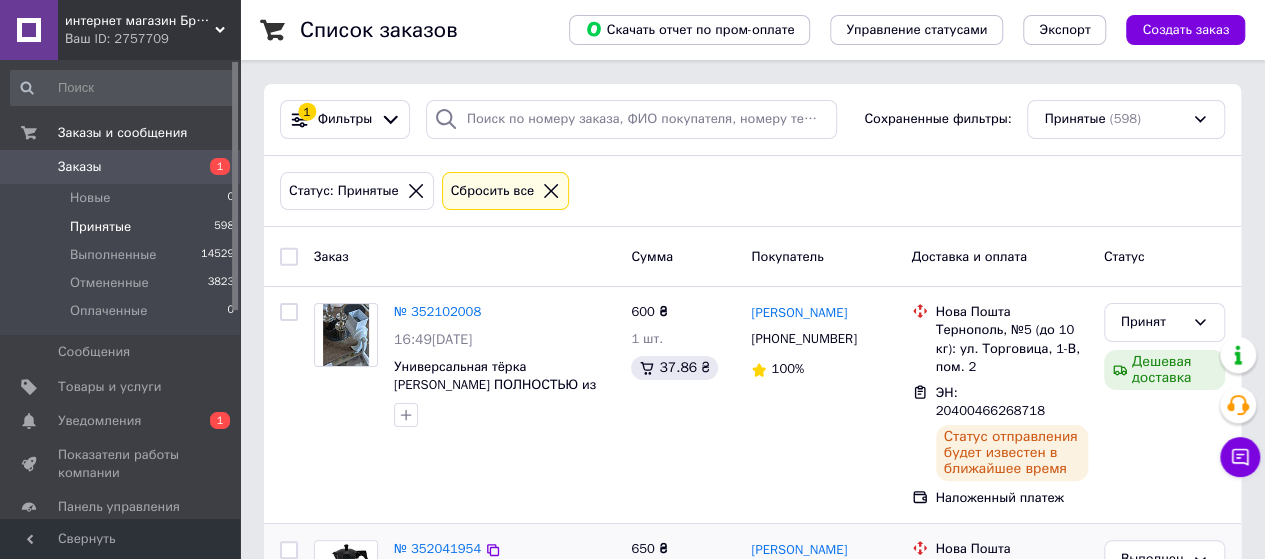 click on "Заказы" at bounding box center (80, 167) 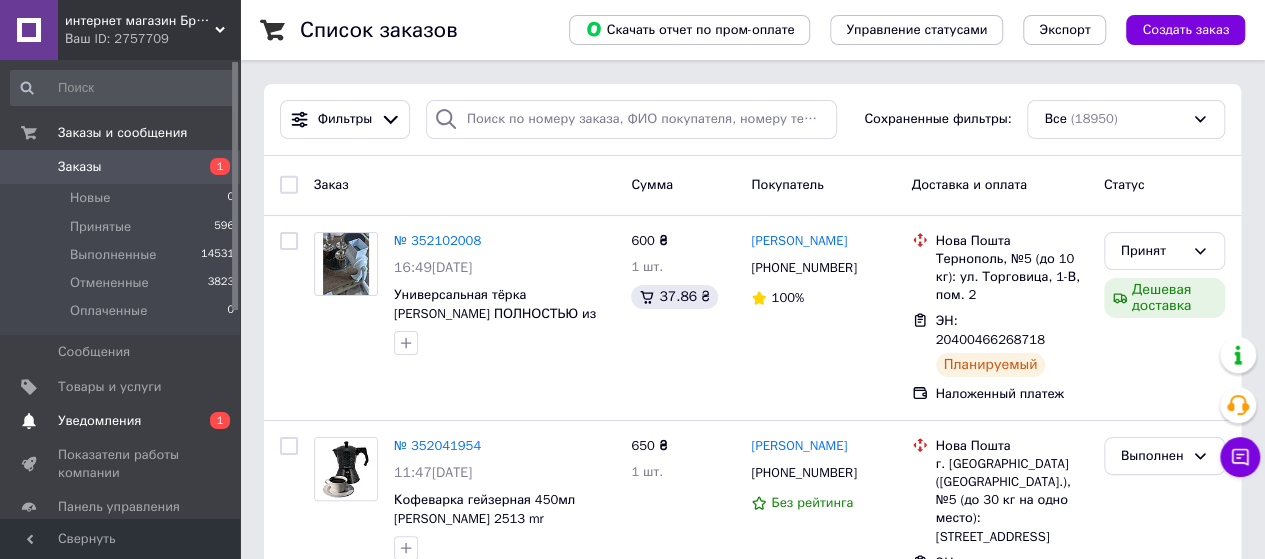 click on "Уведомления" at bounding box center (99, 421) 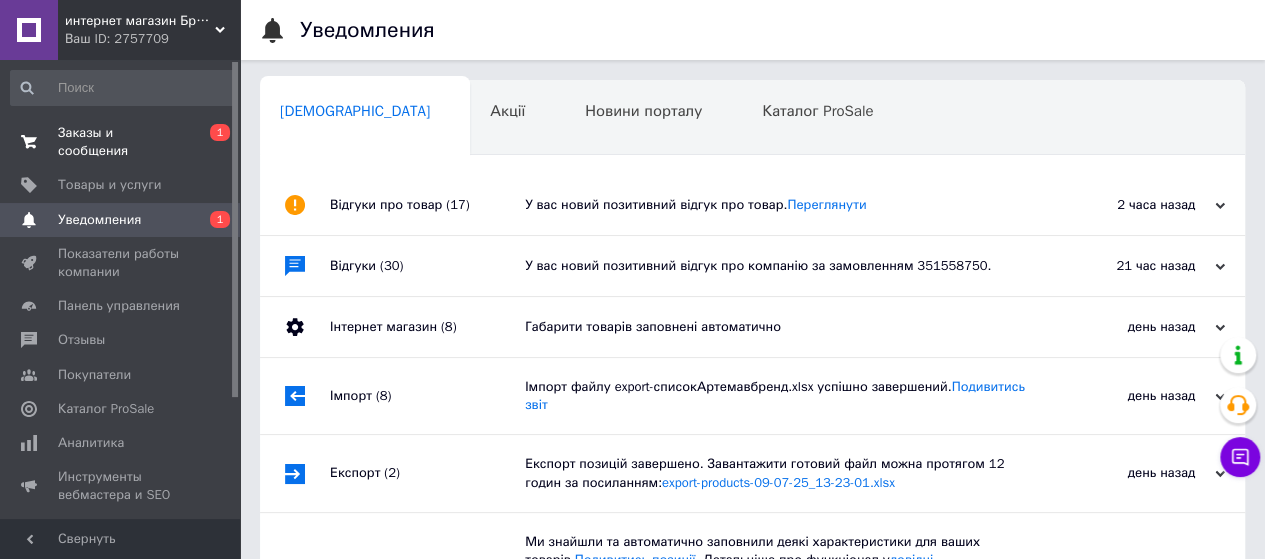 click on "Заказы и сообщения" at bounding box center [121, 142] 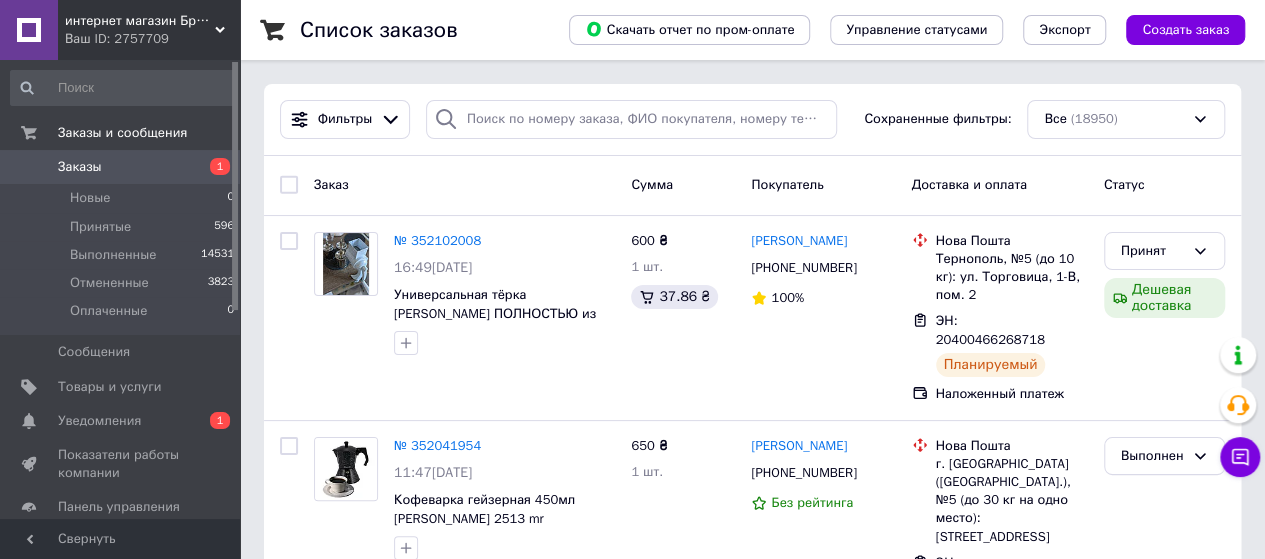 click on "Заказы" at bounding box center (80, 167) 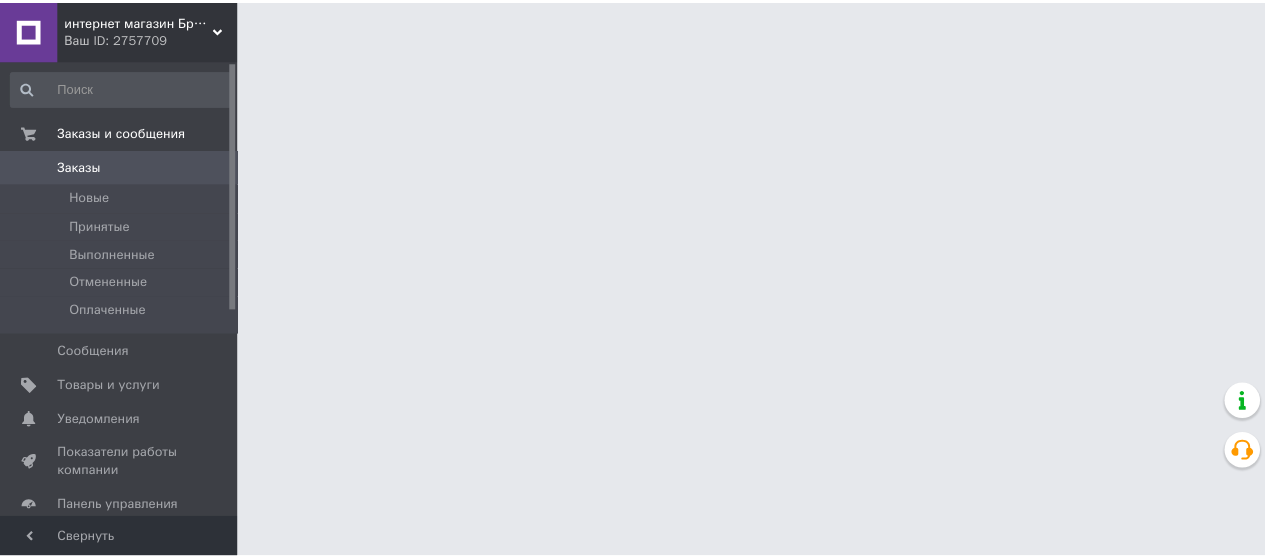 scroll, scrollTop: 0, scrollLeft: 0, axis: both 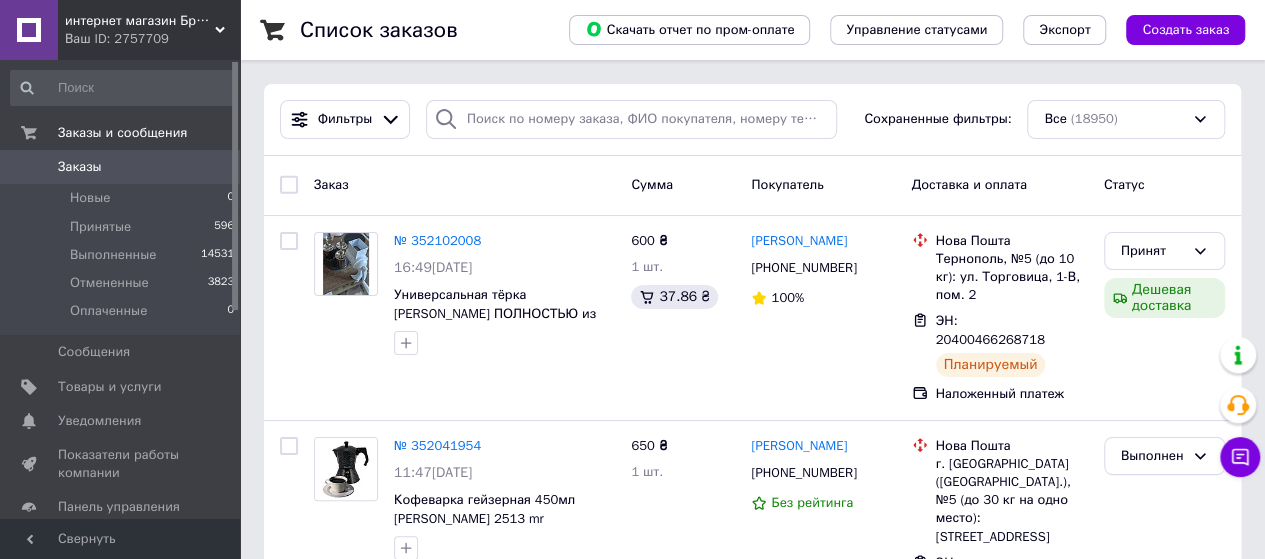 click on "Заказы" at bounding box center [121, 167] 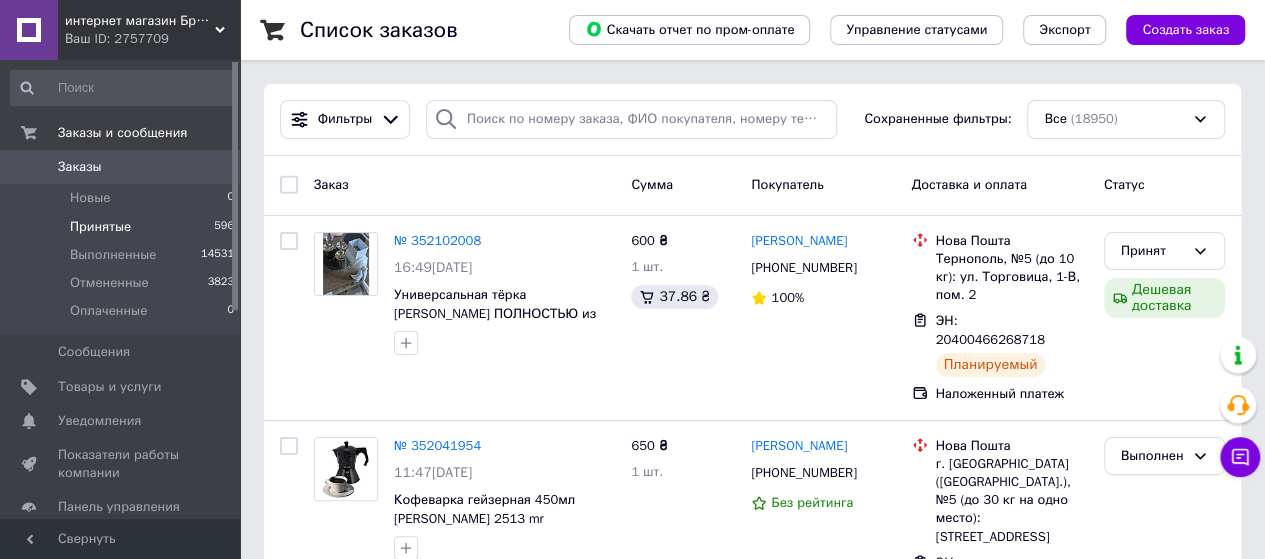 click on "Принятые" at bounding box center [100, 227] 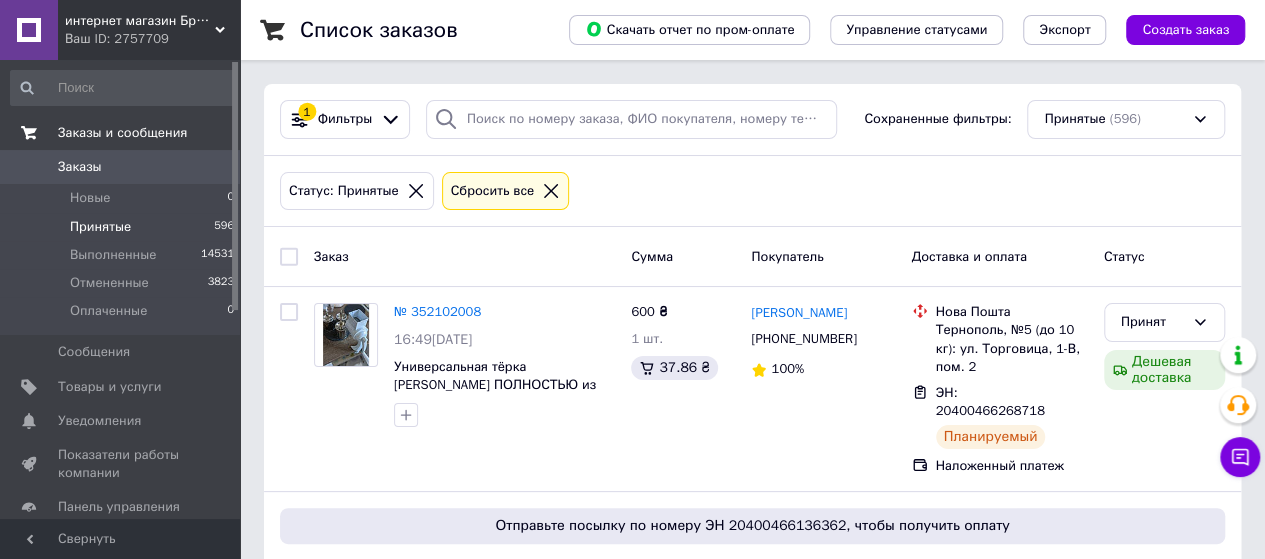 click on "Заказы и сообщения" at bounding box center [122, 133] 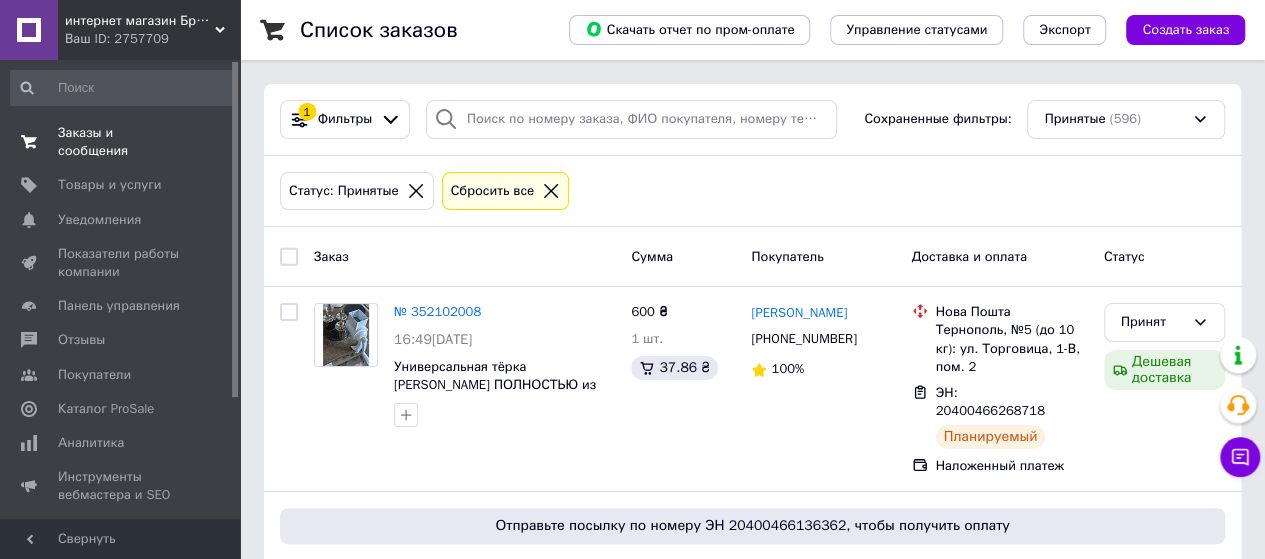 click on "Заказы и сообщения" at bounding box center (121, 142) 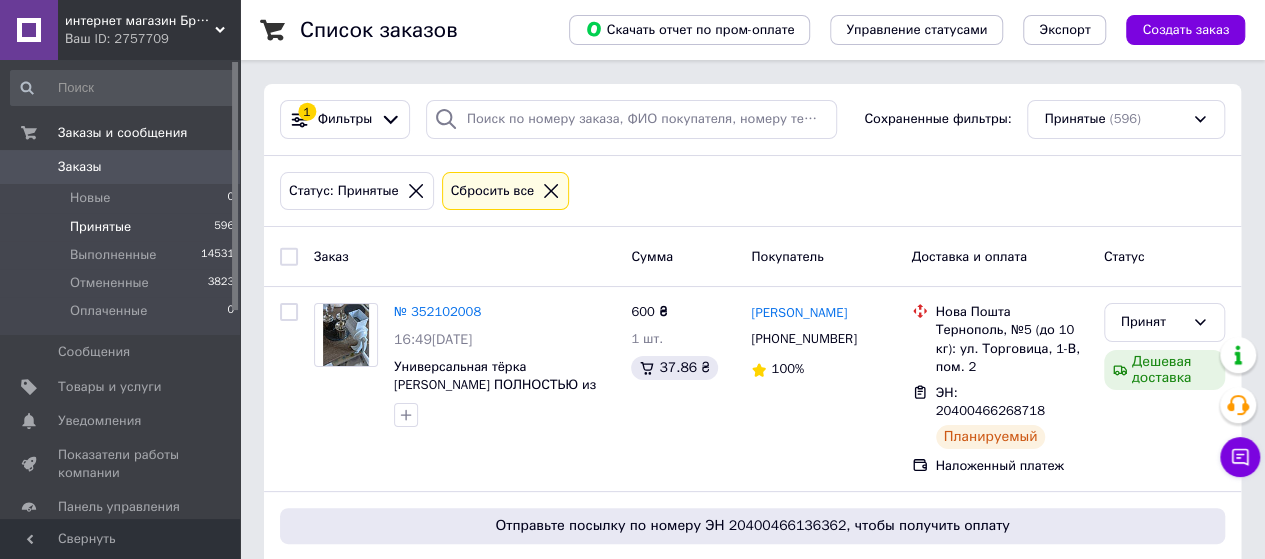 click on "Заказы" at bounding box center (80, 167) 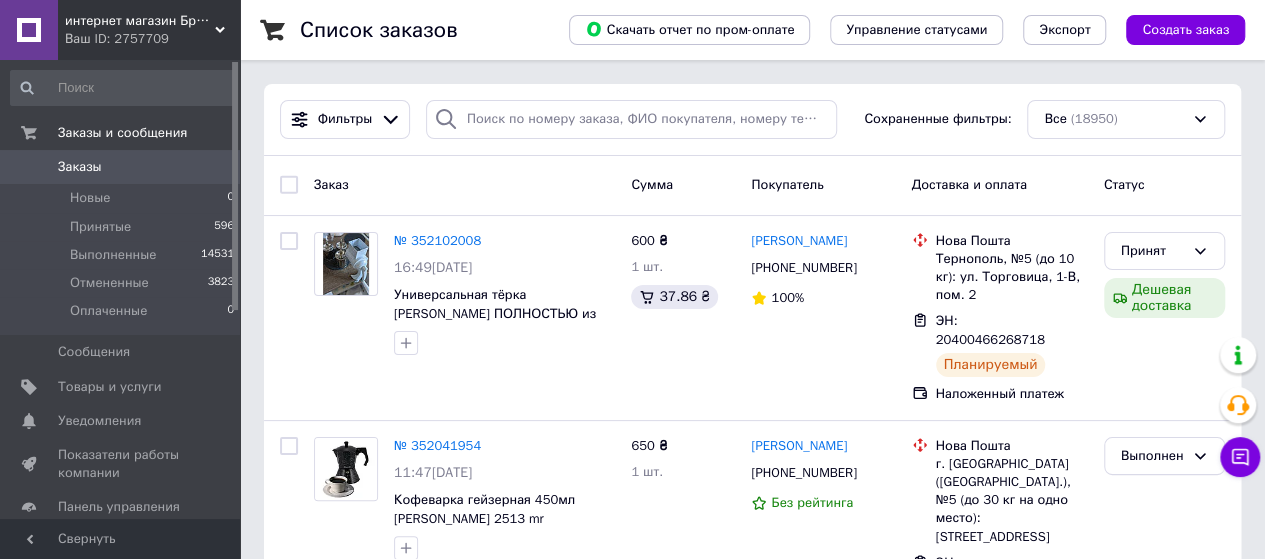 click on "Заказы 0" at bounding box center [123, 167] 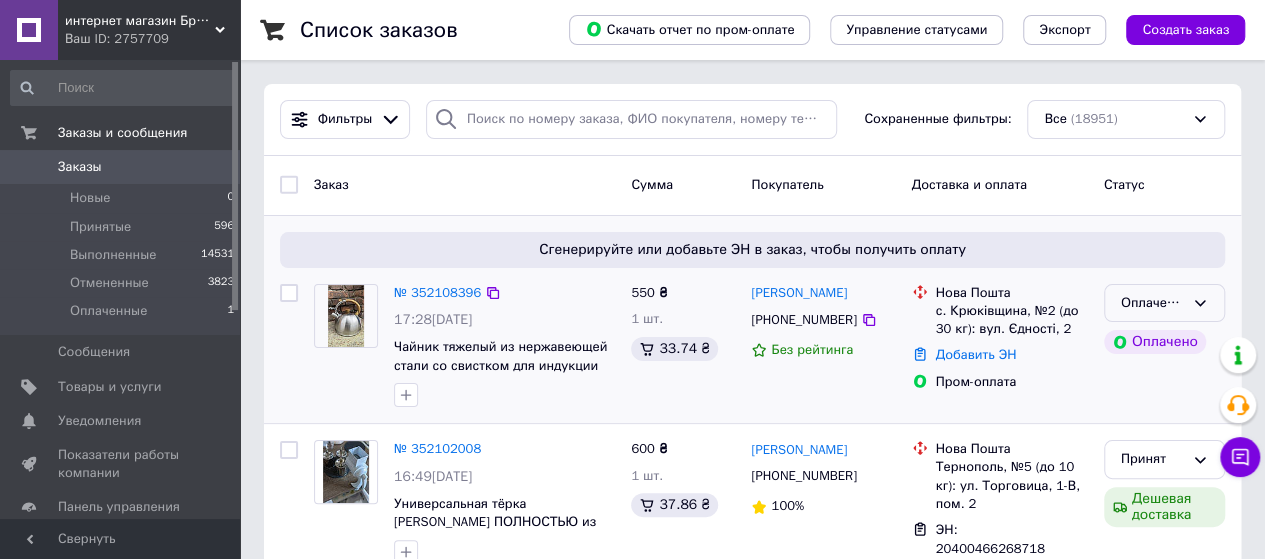 click on "Оплаченный" at bounding box center (1152, 303) 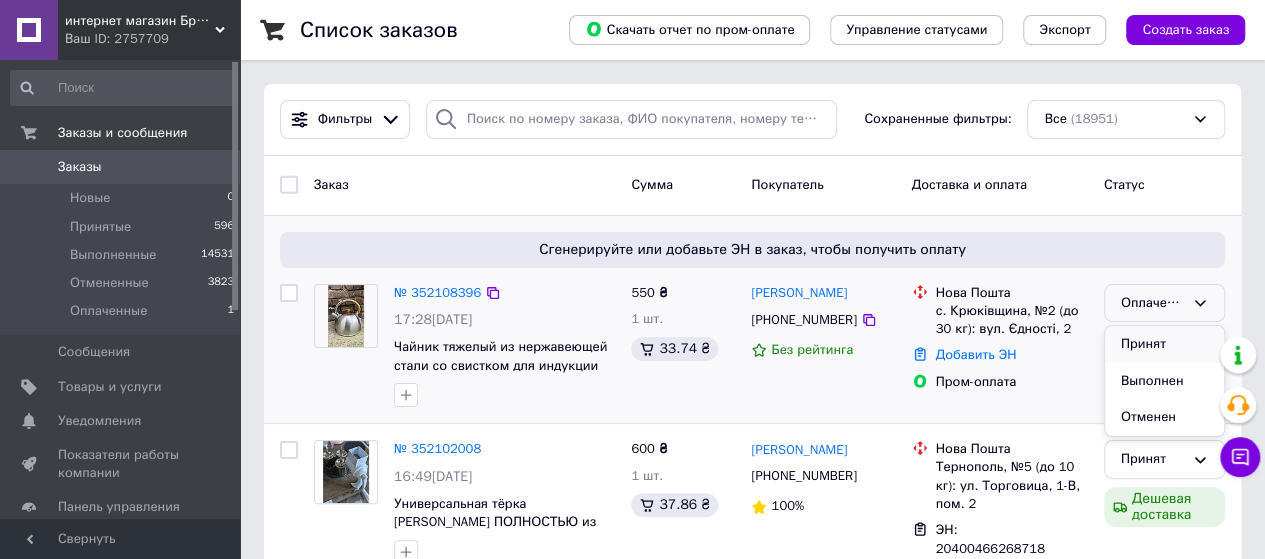 click on "Принят" at bounding box center (1164, 344) 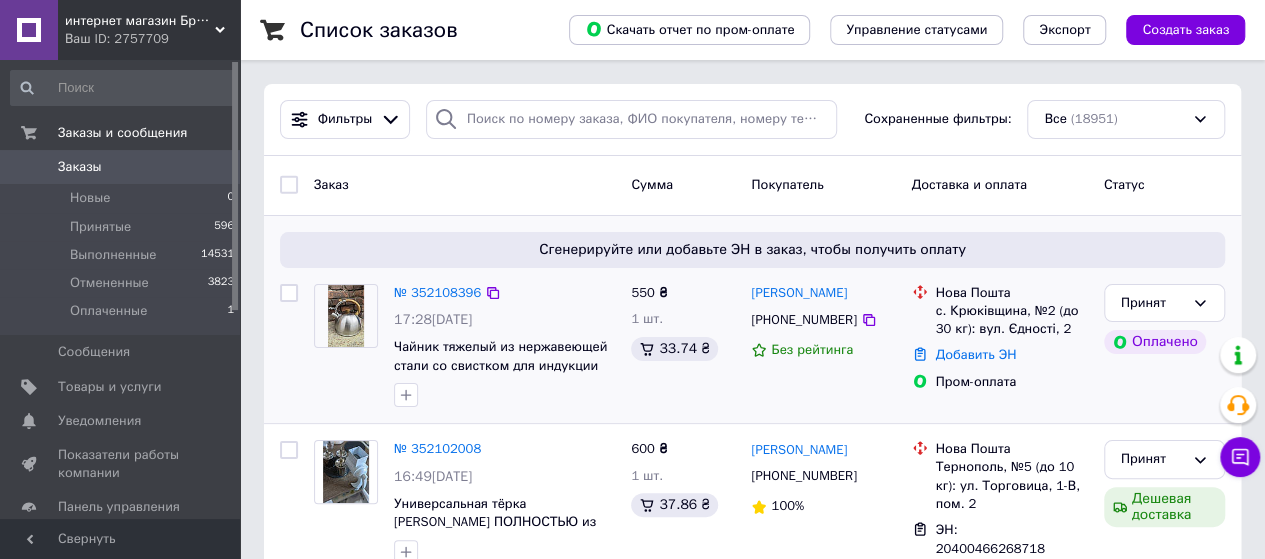 click on "Заказы" at bounding box center (121, 167) 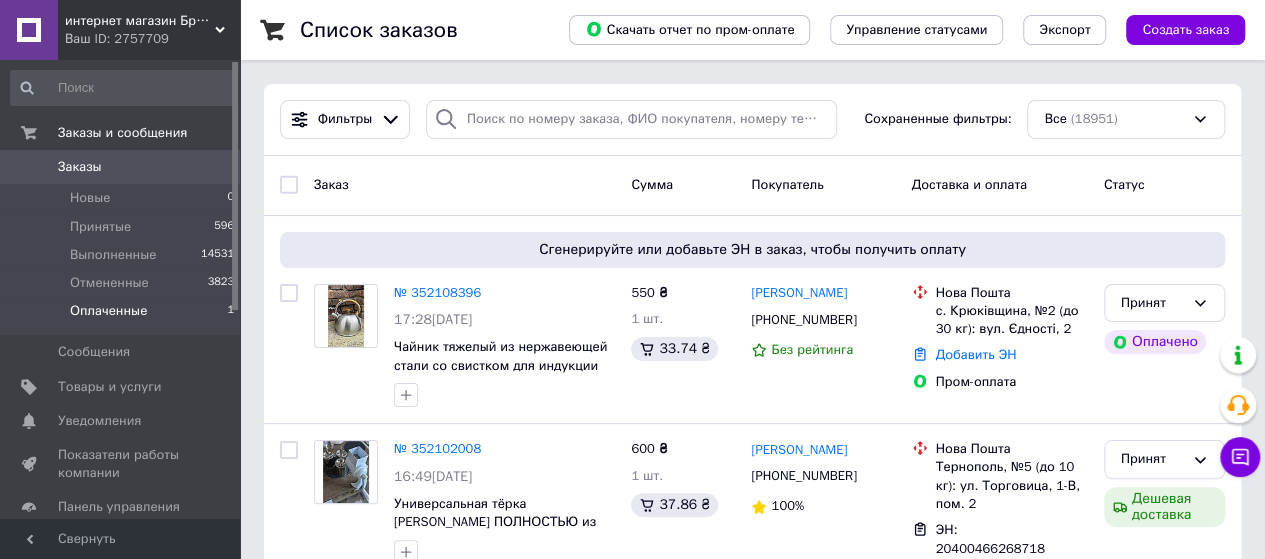 click on "Оплаченные 1" at bounding box center (123, 316) 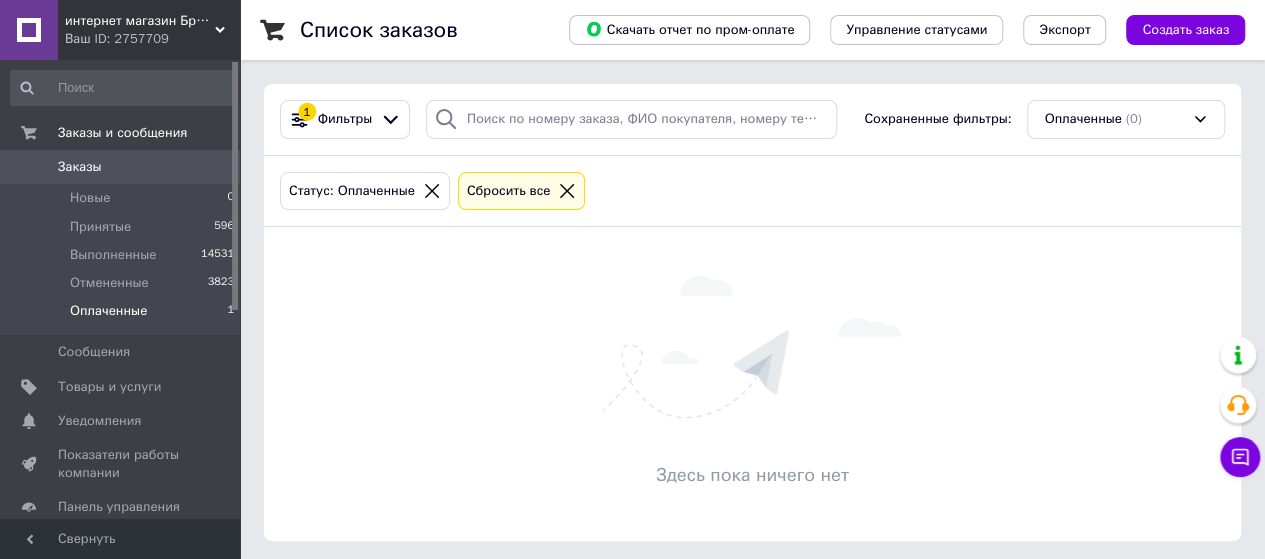 click on "Заказы 0" at bounding box center (123, 167) 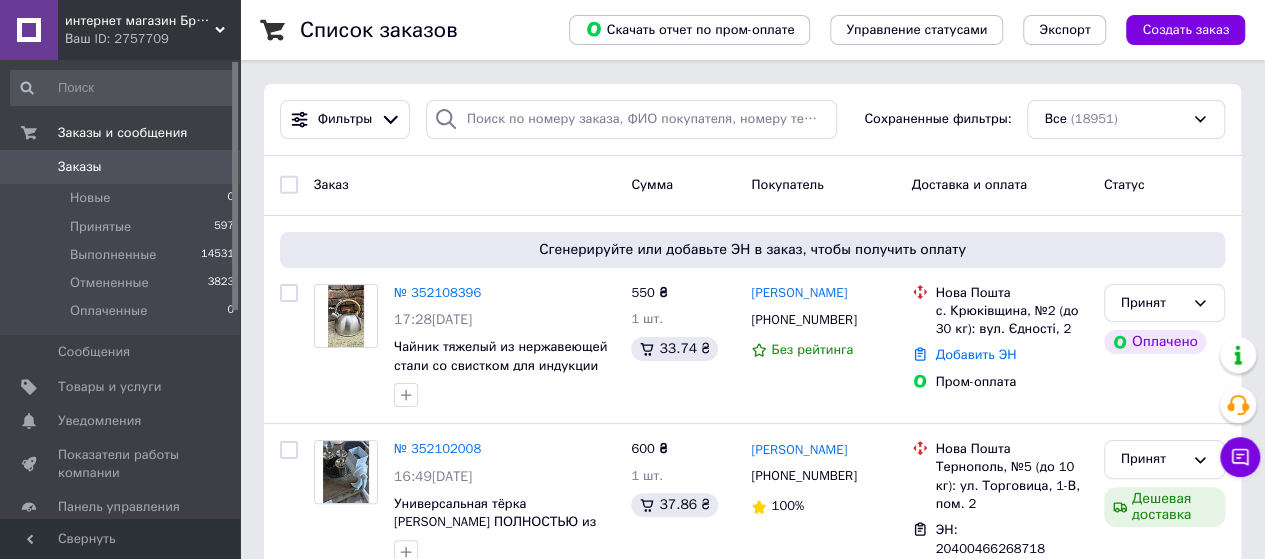click on "Заказы" at bounding box center (121, 167) 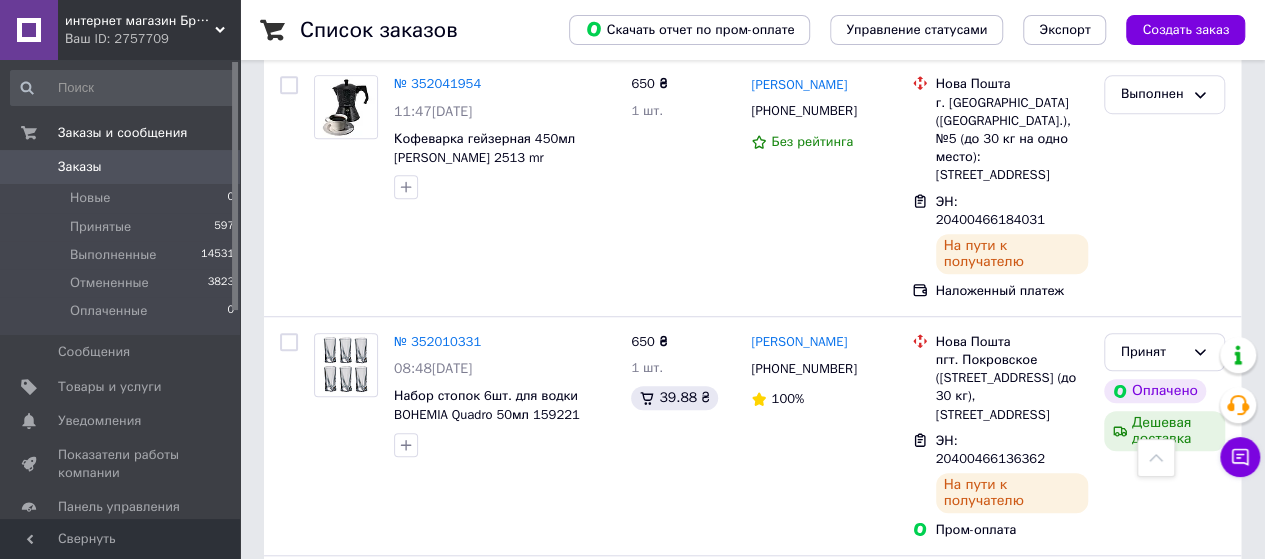 scroll, scrollTop: 620, scrollLeft: 0, axis: vertical 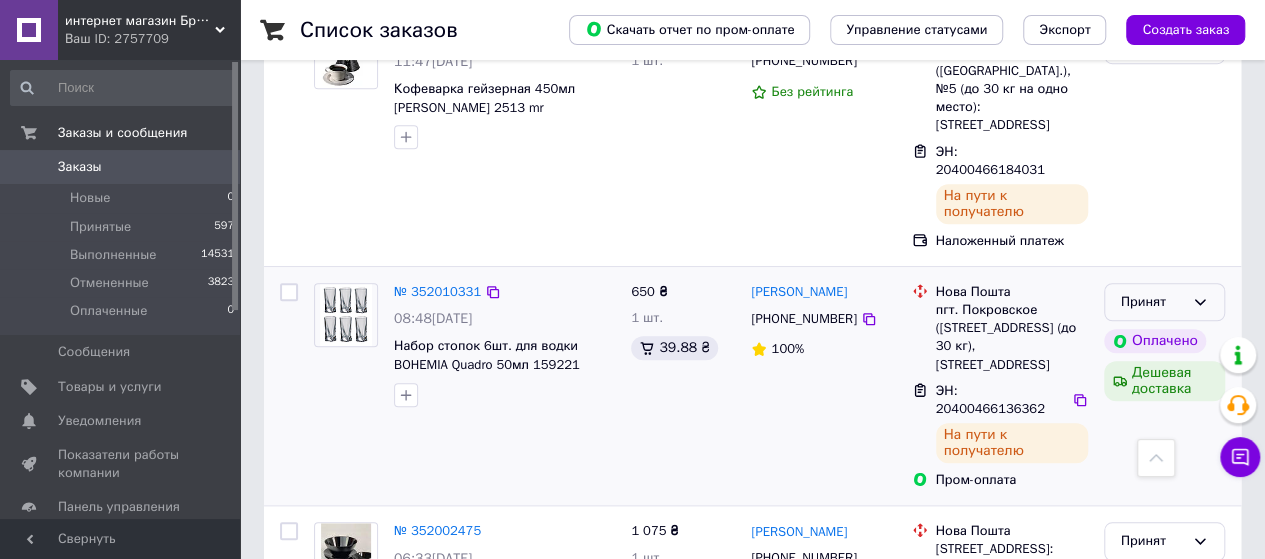 click on "Принят" at bounding box center (1152, 302) 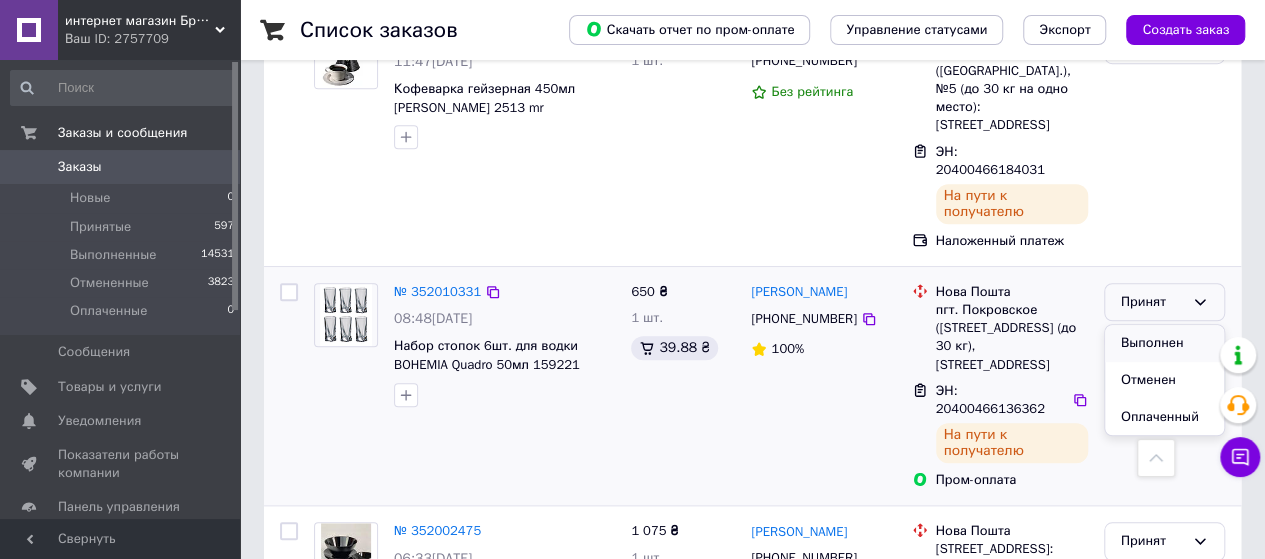 click on "Выполнен" at bounding box center (1164, 343) 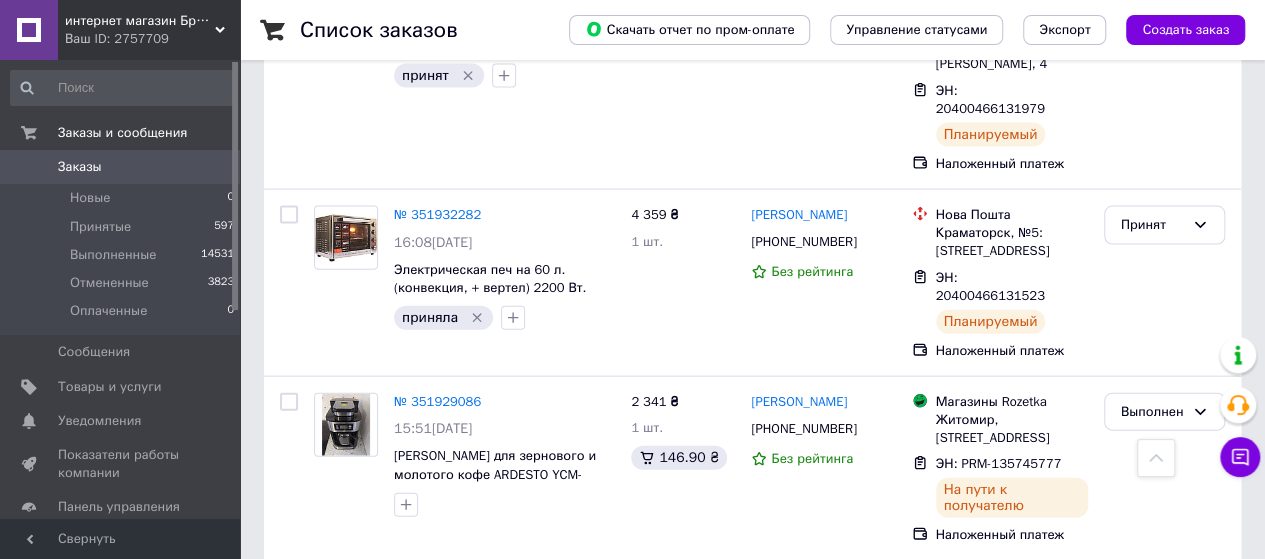 scroll, scrollTop: 2108, scrollLeft: 0, axis: vertical 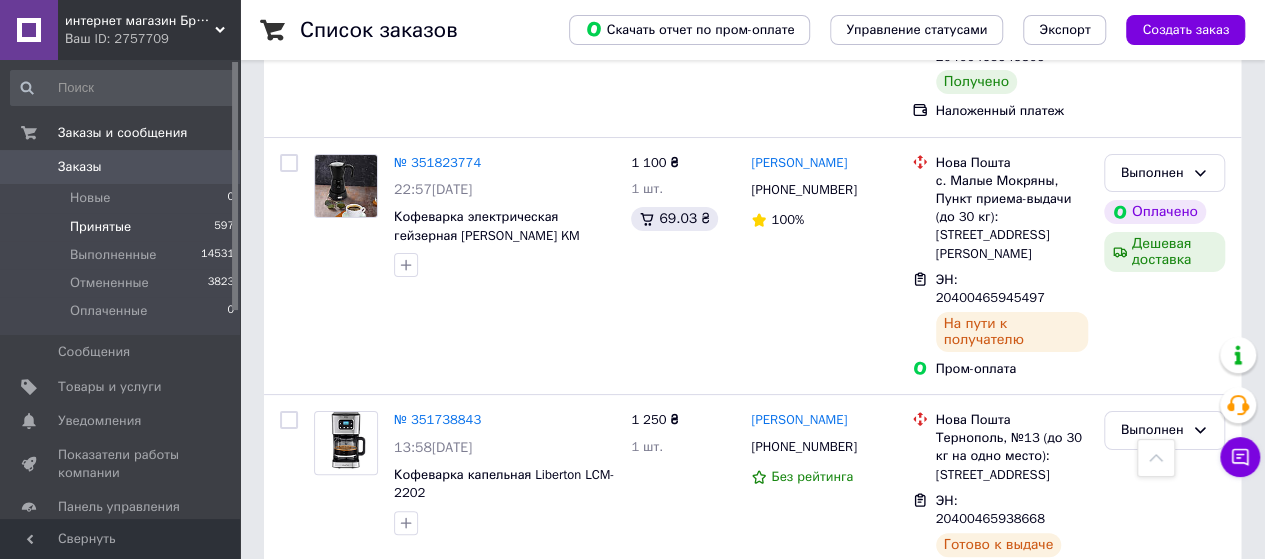 click on "Принятые 597" at bounding box center [123, 227] 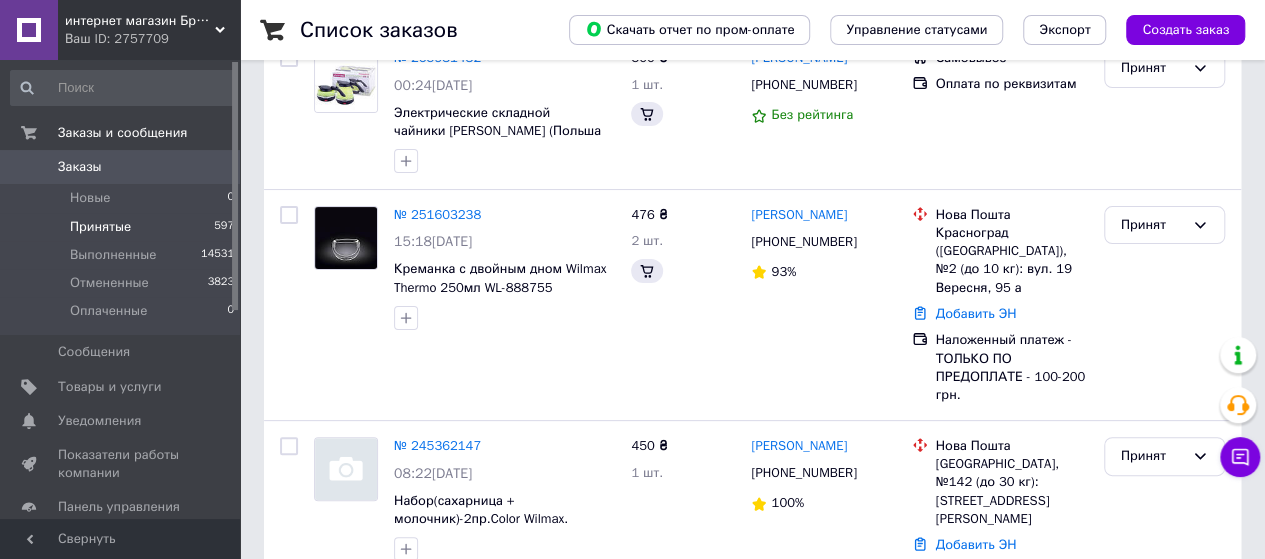 scroll, scrollTop: 0, scrollLeft: 0, axis: both 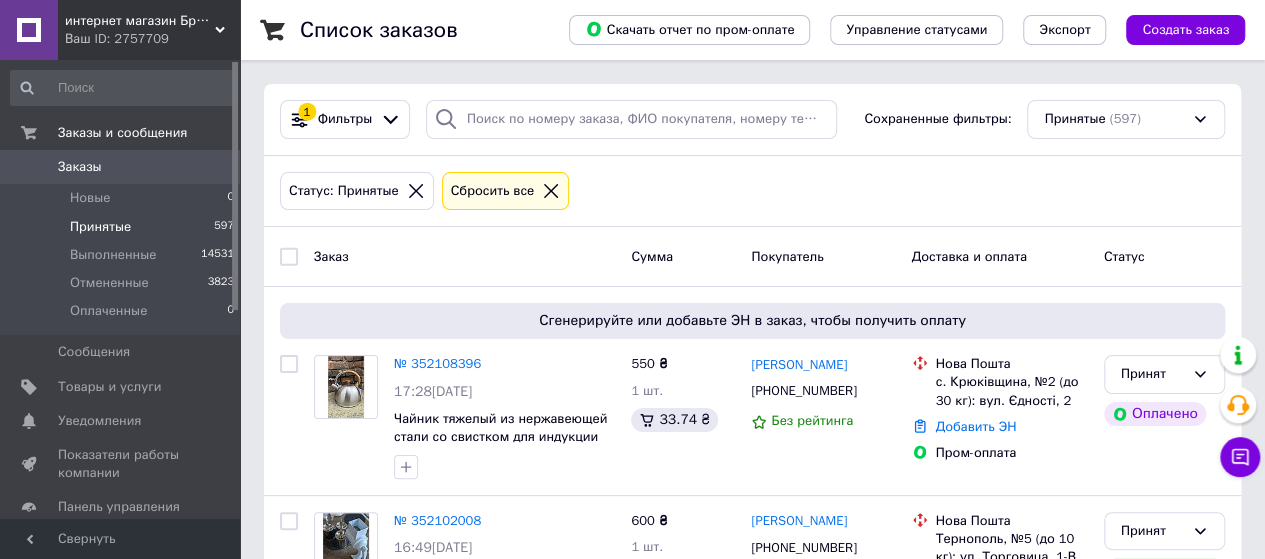 click on "Заказы" at bounding box center (121, 167) 